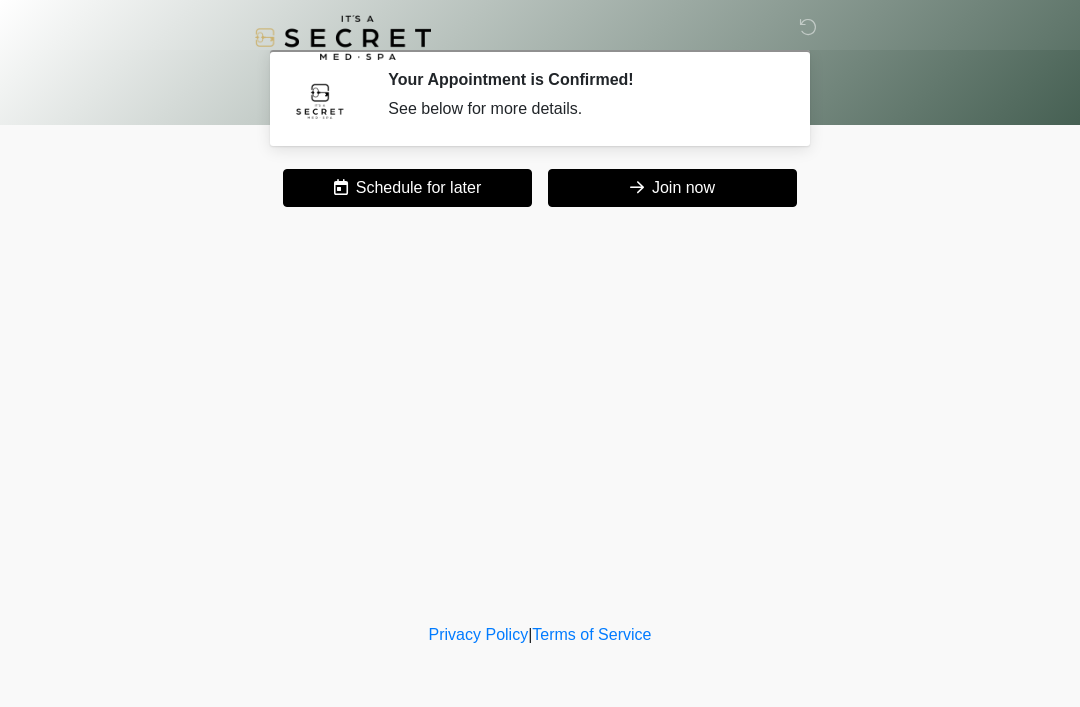 scroll, scrollTop: 0, scrollLeft: 0, axis: both 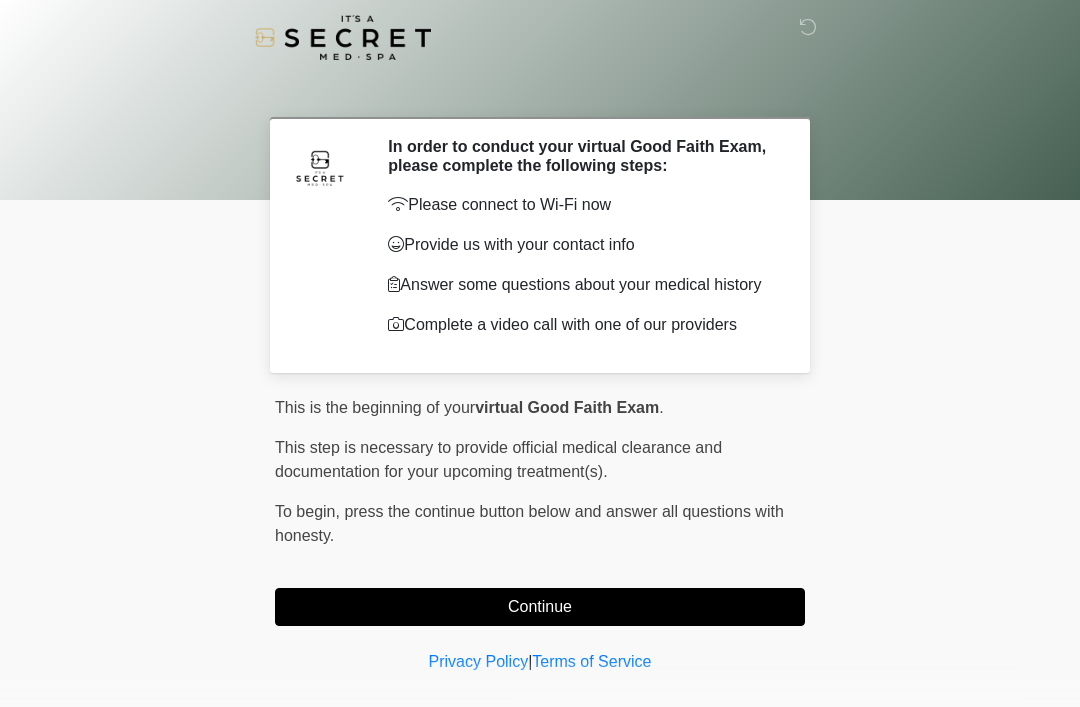 click on "Continue" at bounding box center [540, 607] 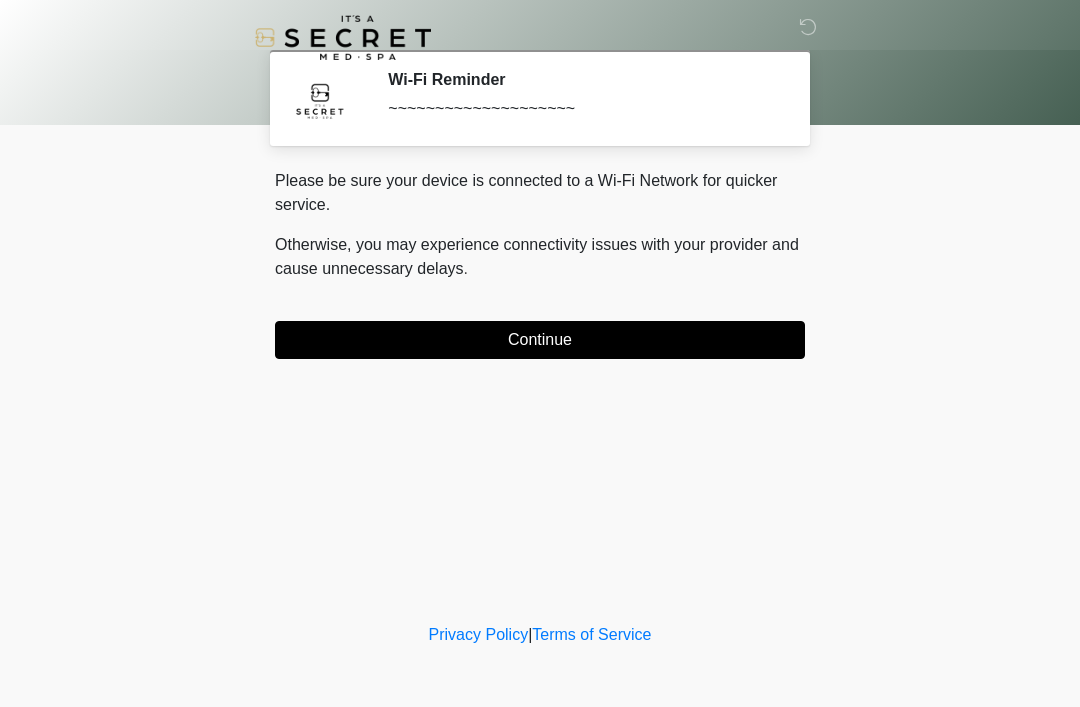 click on "Continue" at bounding box center (540, 340) 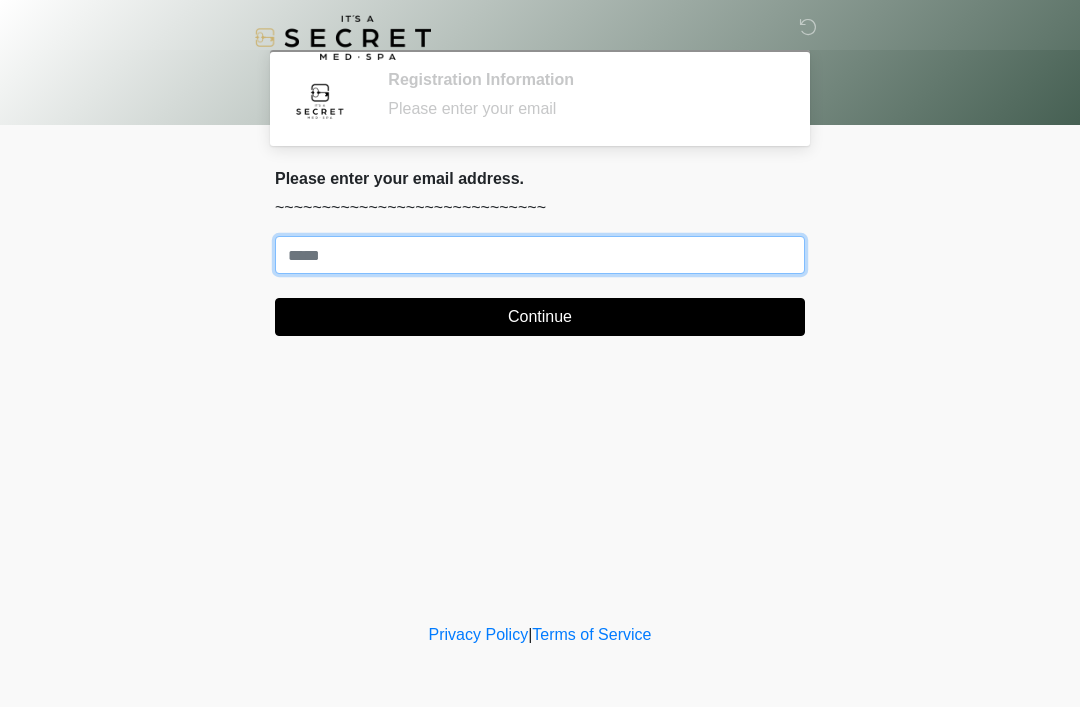 click on "Where should we email your treatment plan?" at bounding box center (540, 255) 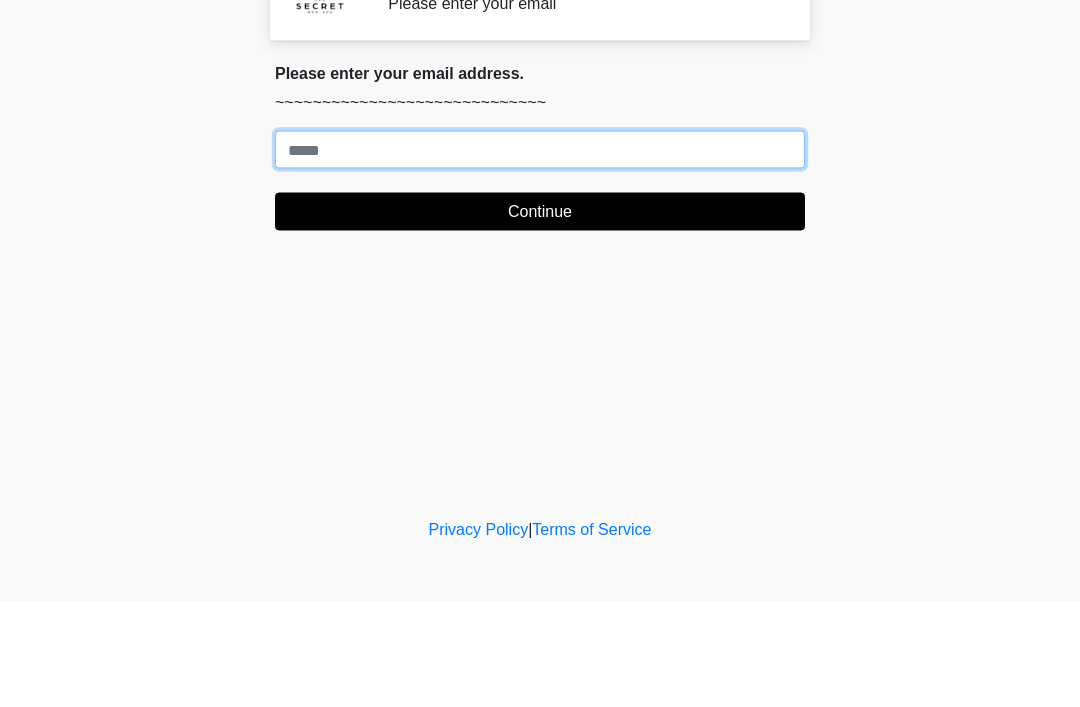 click on "Where should we email your treatment plan?" at bounding box center (540, 255) 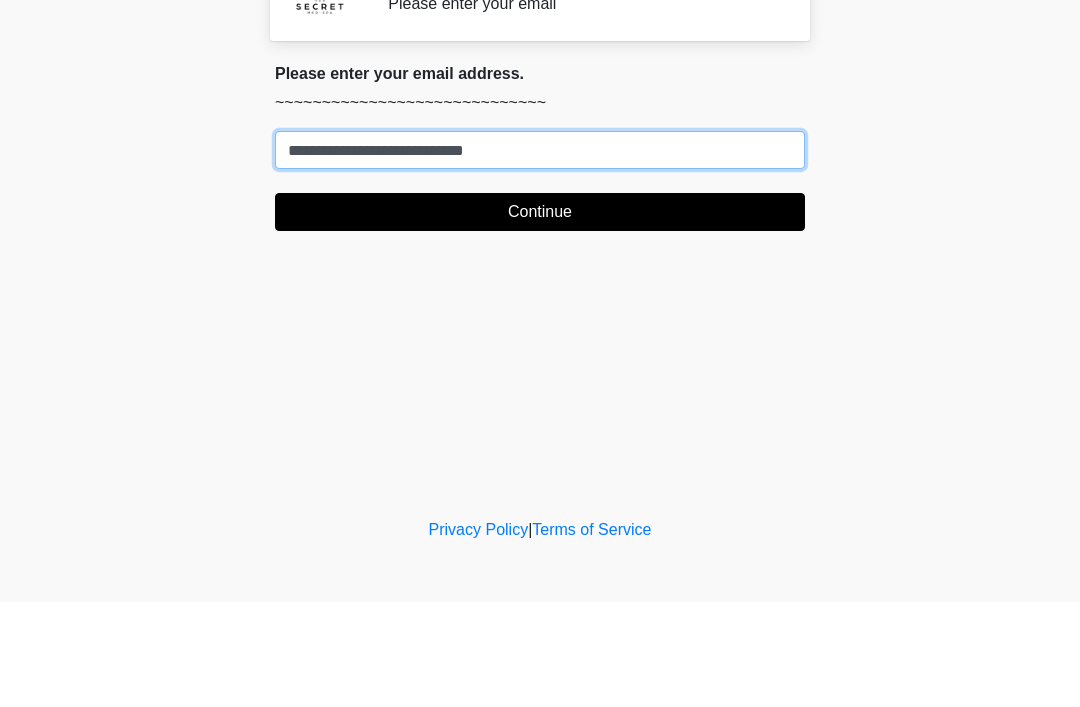 type on "**********" 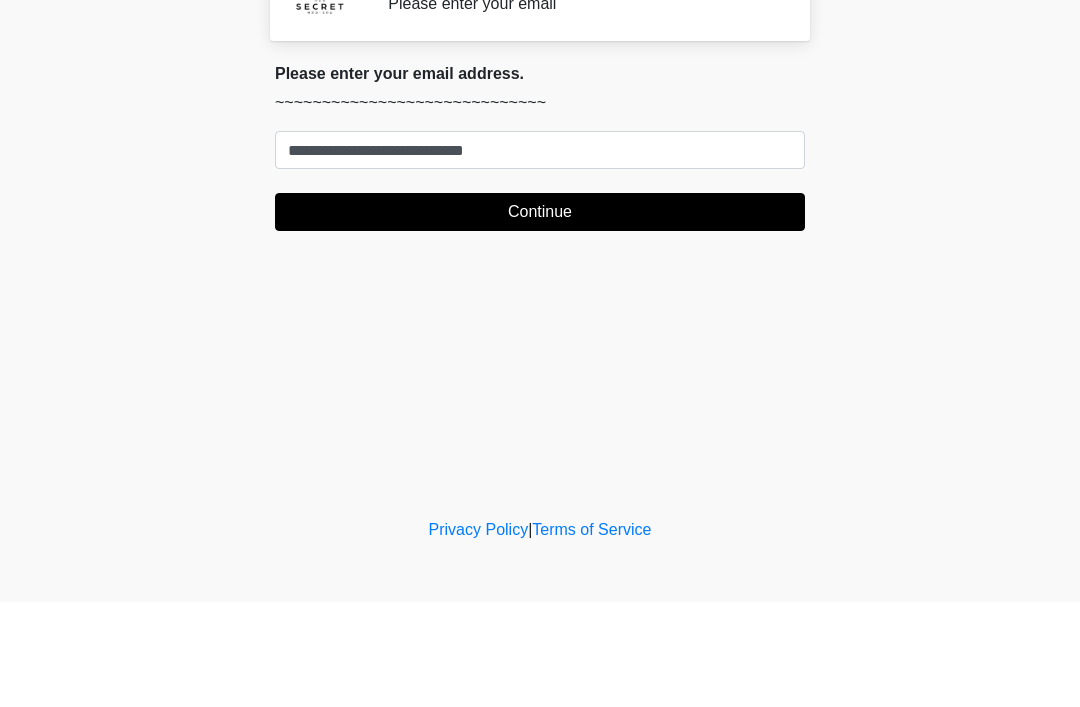click on "Continue" at bounding box center (540, 317) 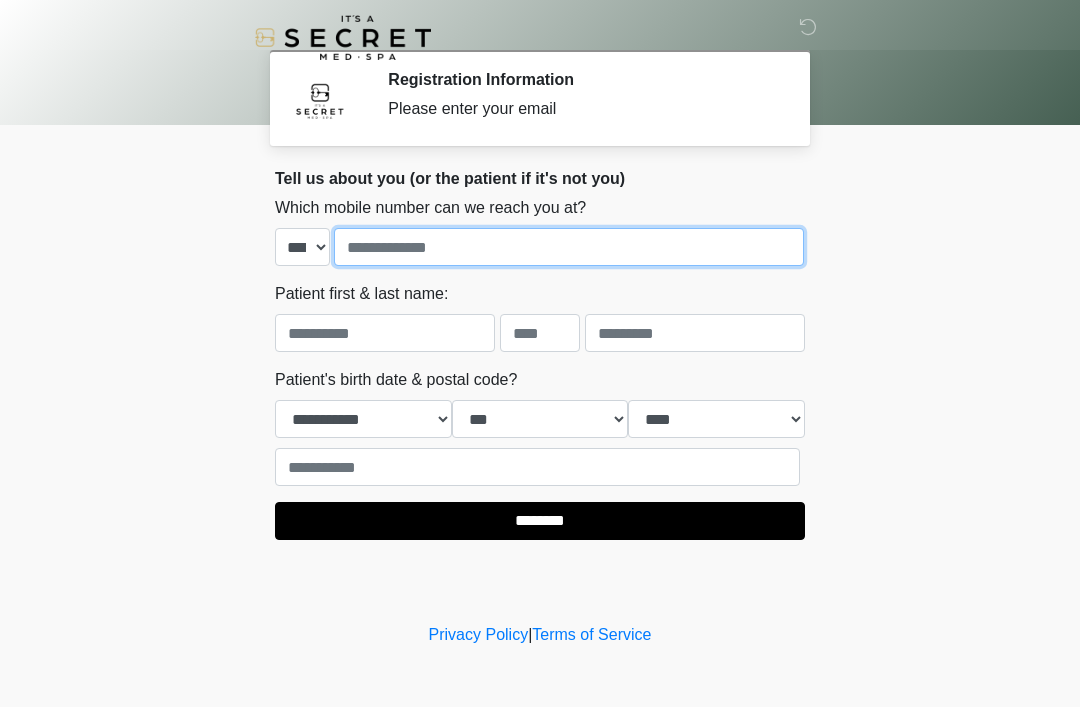 click at bounding box center (569, 247) 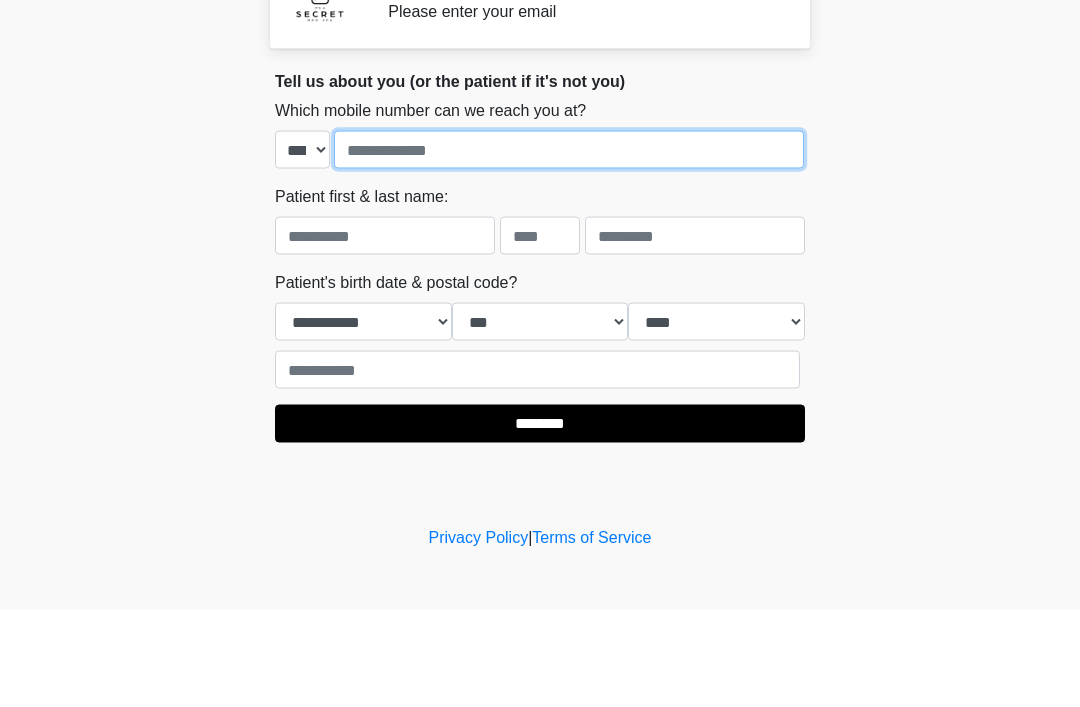 click at bounding box center (569, 247) 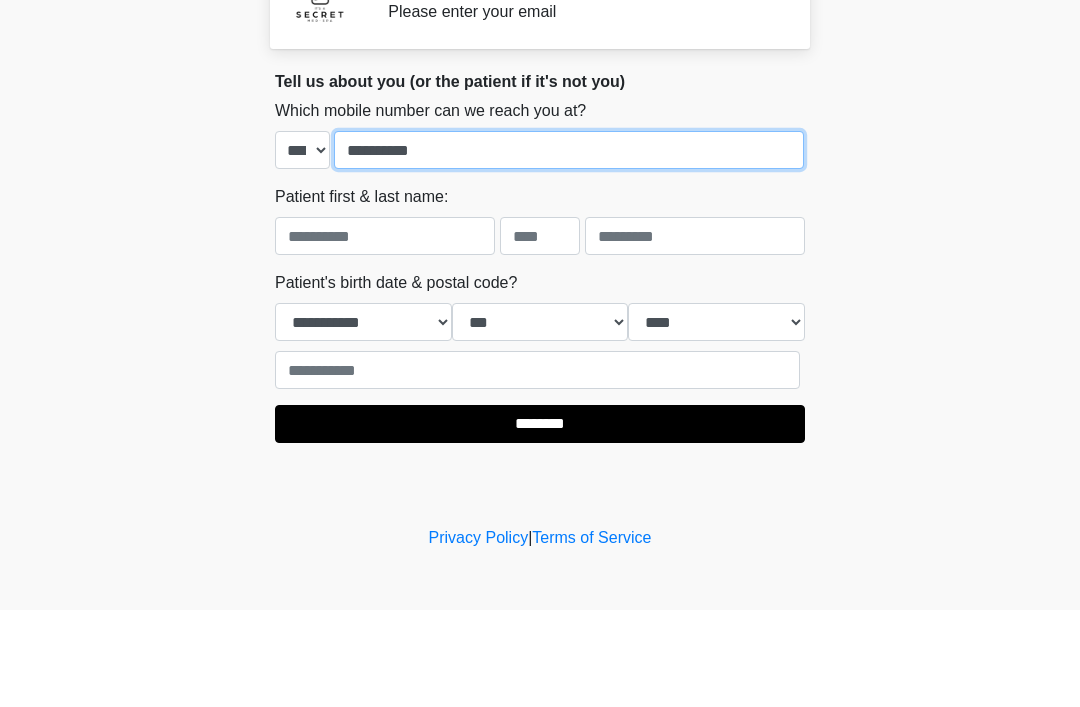 type on "**********" 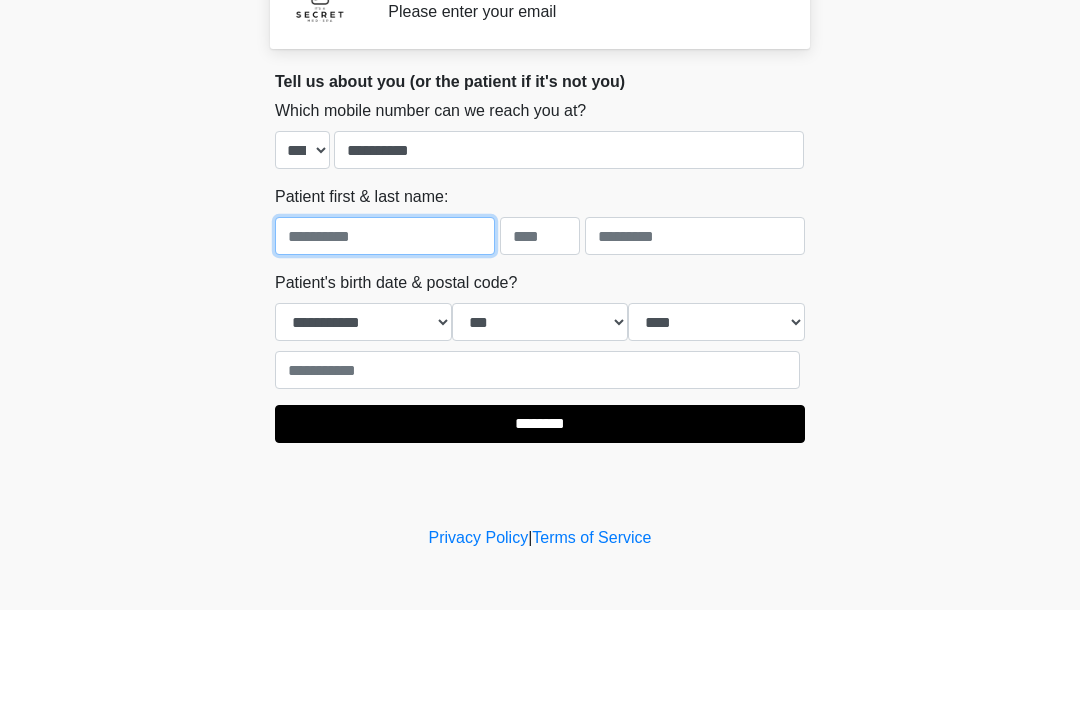 click at bounding box center [385, 333] 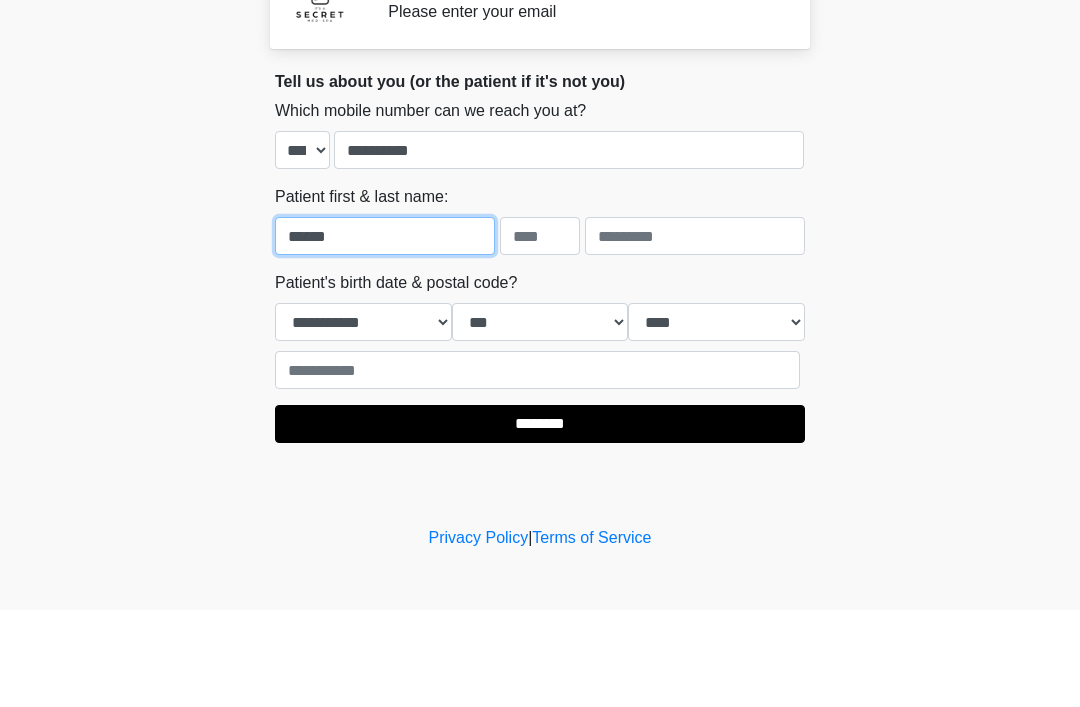 type on "******" 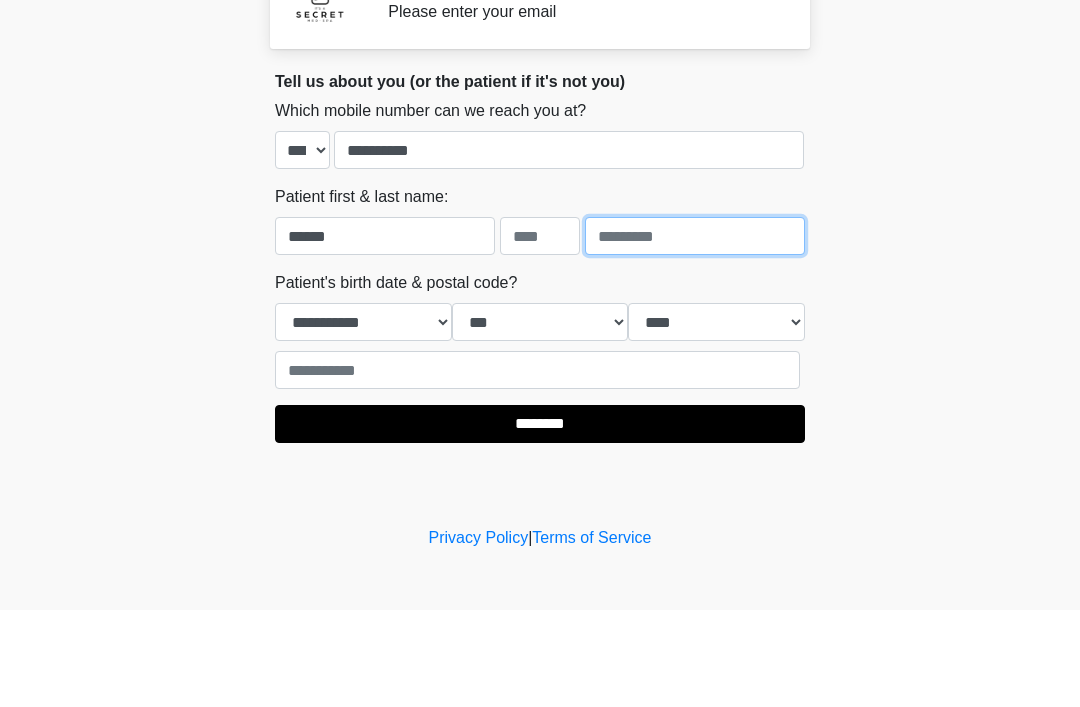 click at bounding box center (695, 333) 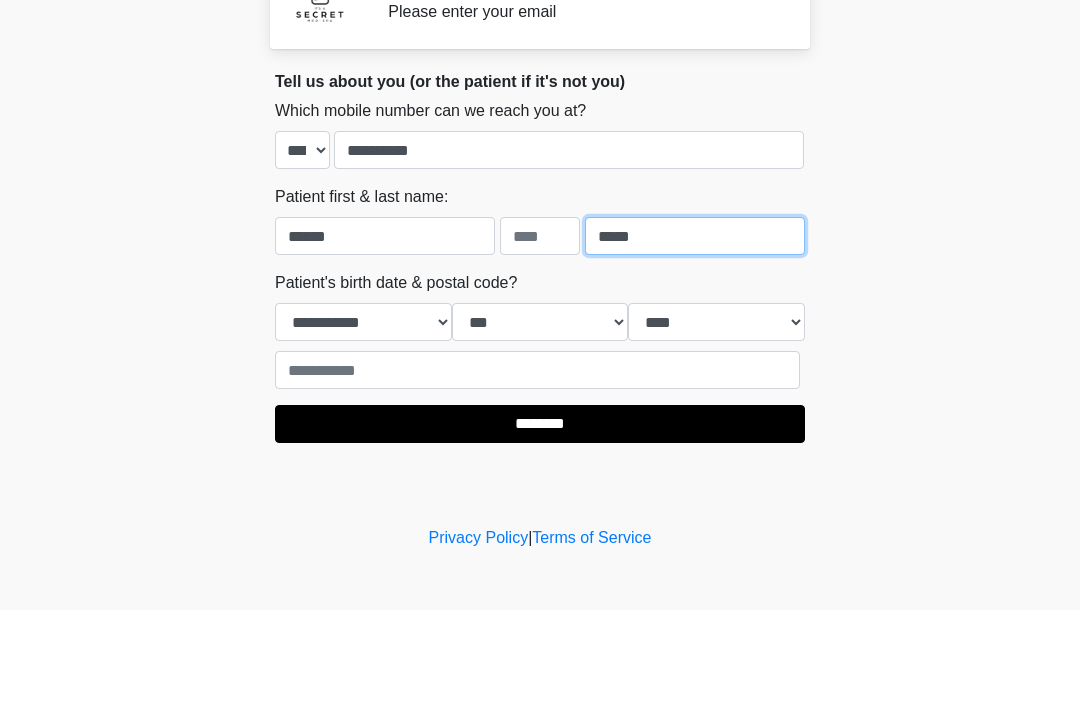 type on "*****" 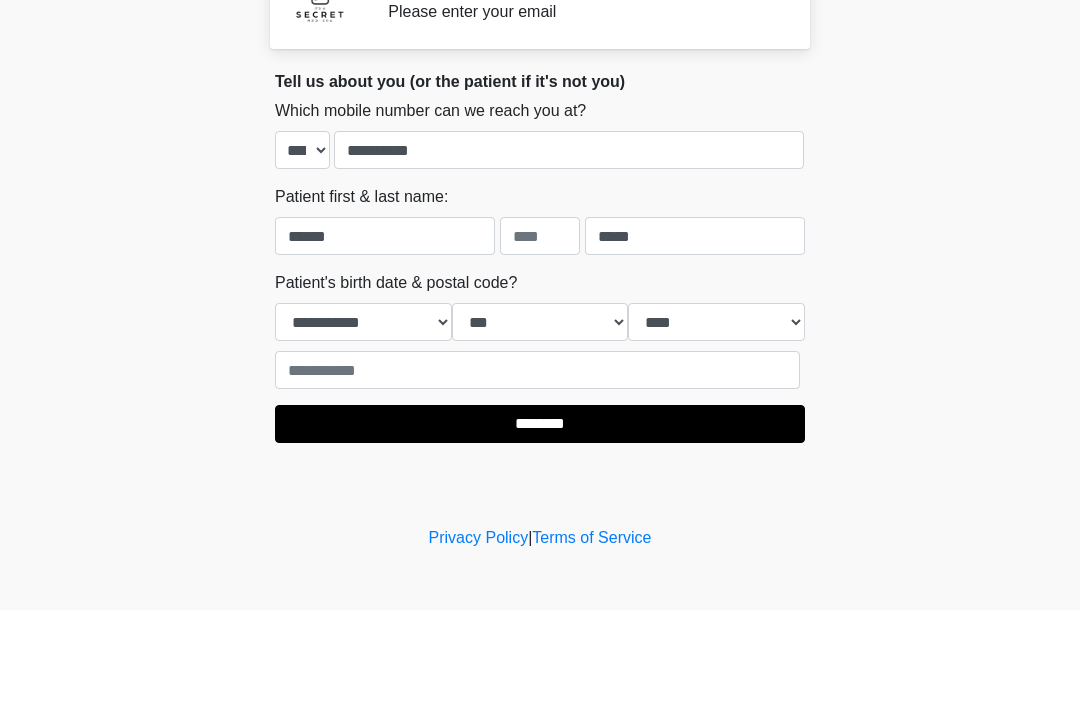 click on "‎ ‎
Registration Information
Please enter your email
Please connect to Wi-Fi now   Provide us with your contact info  Answer some questions about your medical history  Complete a video call with one of our providers
This is the beginning of your  virtual Good Faith Exam .  ﻿﻿﻿﻿﻿﻿﻿﻿ This step is necessary to provide official medical clearance and documentation for your upcoming treatment(s).   ﻿﻿﻿﻿﻿﻿To begin, ﻿﻿﻿﻿﻿﻿ press the continue button below and answer all questions with honesty.
Continue
Please be sure your device is connected to a Wi-Fi Network for quicker service.  .
Continue" at bounding box center [540, 353] 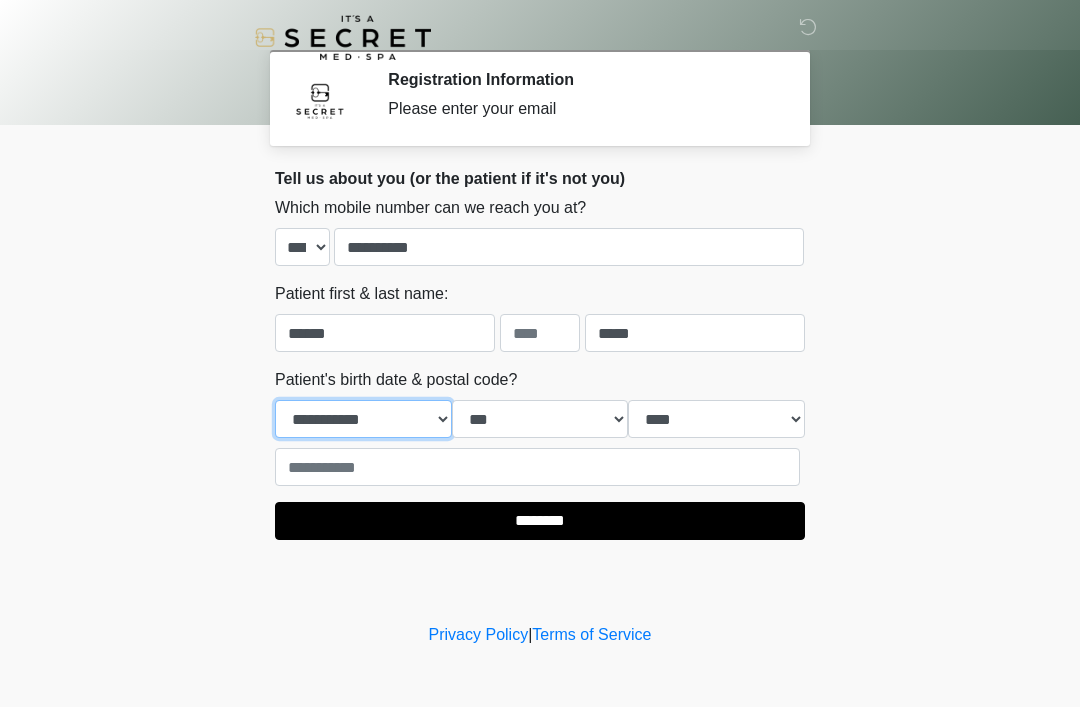 click on "**********" at bounding box center [363, 419] 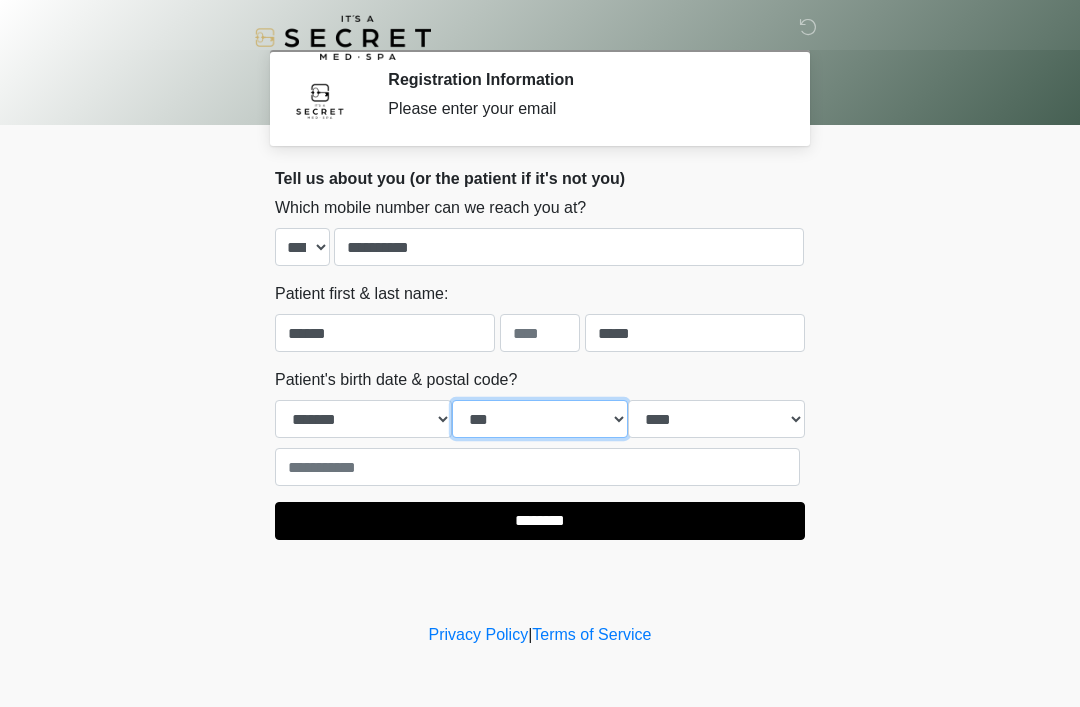 click on "***
*
*
*
*
*
*
*
*
*
**
**
**
**
**
**
**
**
**
**
**
**
**
**
**
**
**
**
**
**
**
**" at bounding box center (540, 419) 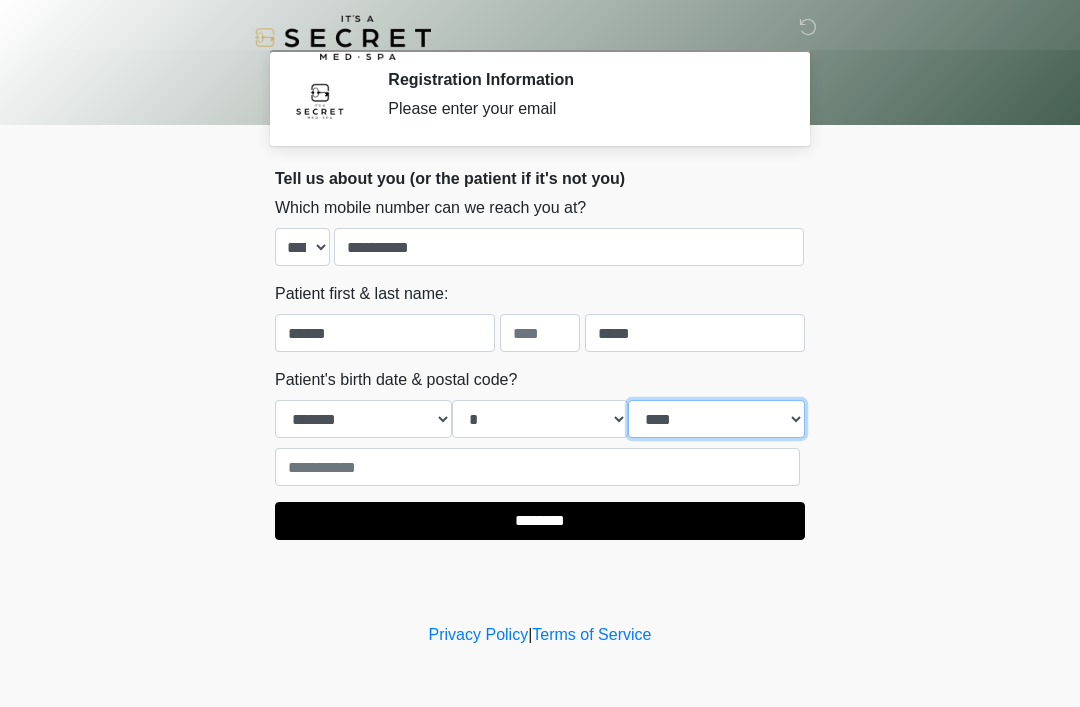 click on "****
****
****
****
****
****
****
****
****
****
****
****
****
****
****
****
****
****
****
****
****
****
****
****
****
****
****
****
****
****
****
****
****
****
****
****
****
****
****
****
****
****
****
****
****
****
****
****
****
****
****
****
****
****
****
****
****
****
****
****
****
****
****
****
****
****
****
****
****
****
****
****
****
****
****
****
****
****
****
****
****
****
****
****
****
****
****
****
****
****
****
****
****
****
****
****
****
****
****
****
****
****" at bounding box center [716, 419] 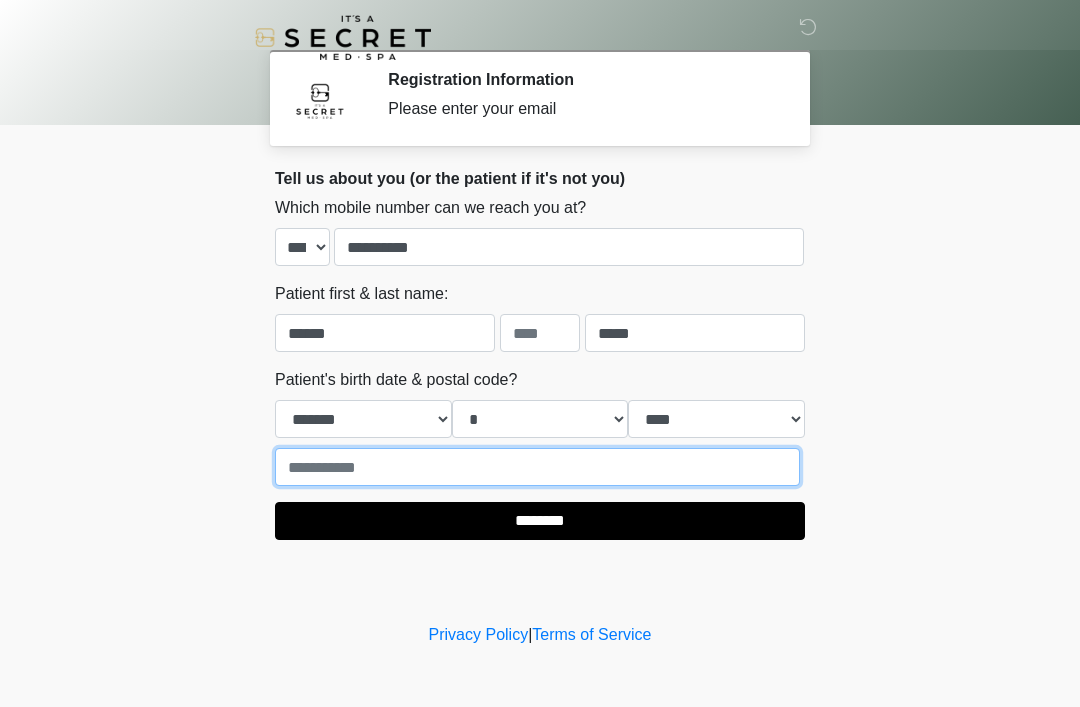 click at bounding box center (537, 467) 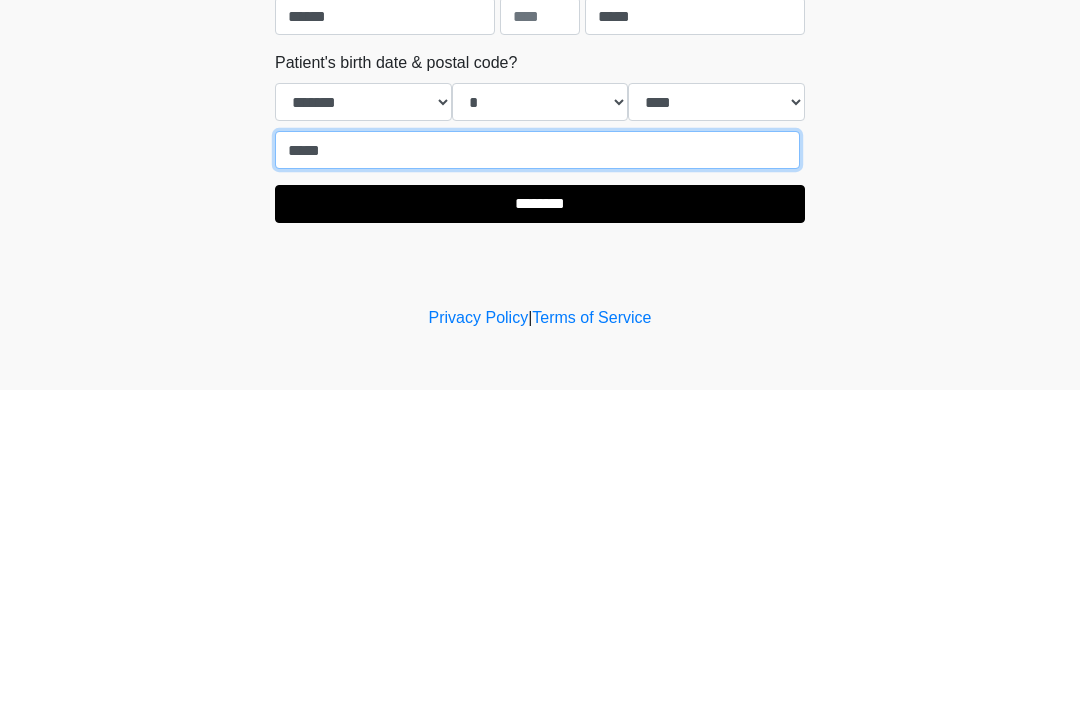 type on "*****" 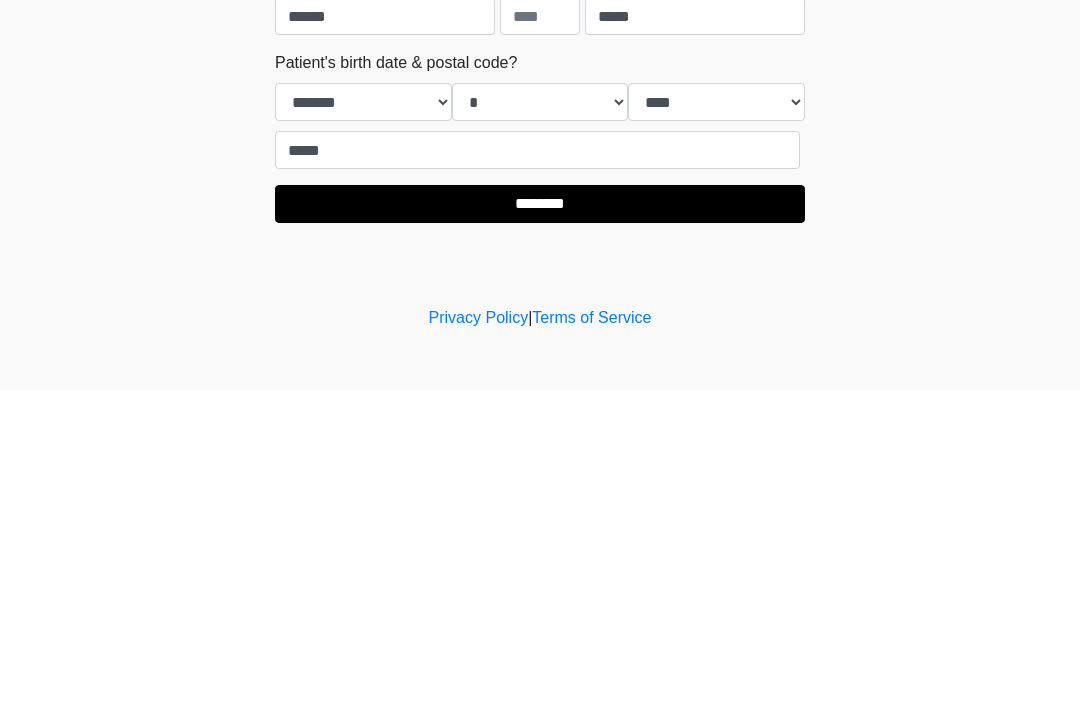 click on "********" at bounding box center [540, 521] 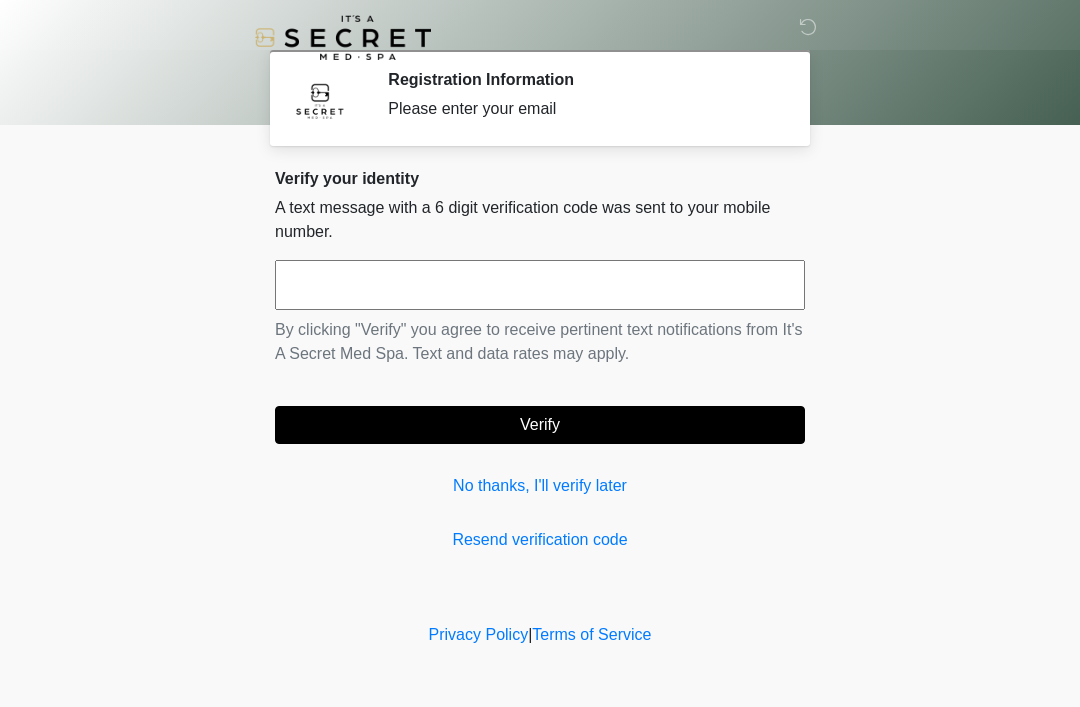 click on "No thanks, I'll verify later" at bounding box center (540, 486) 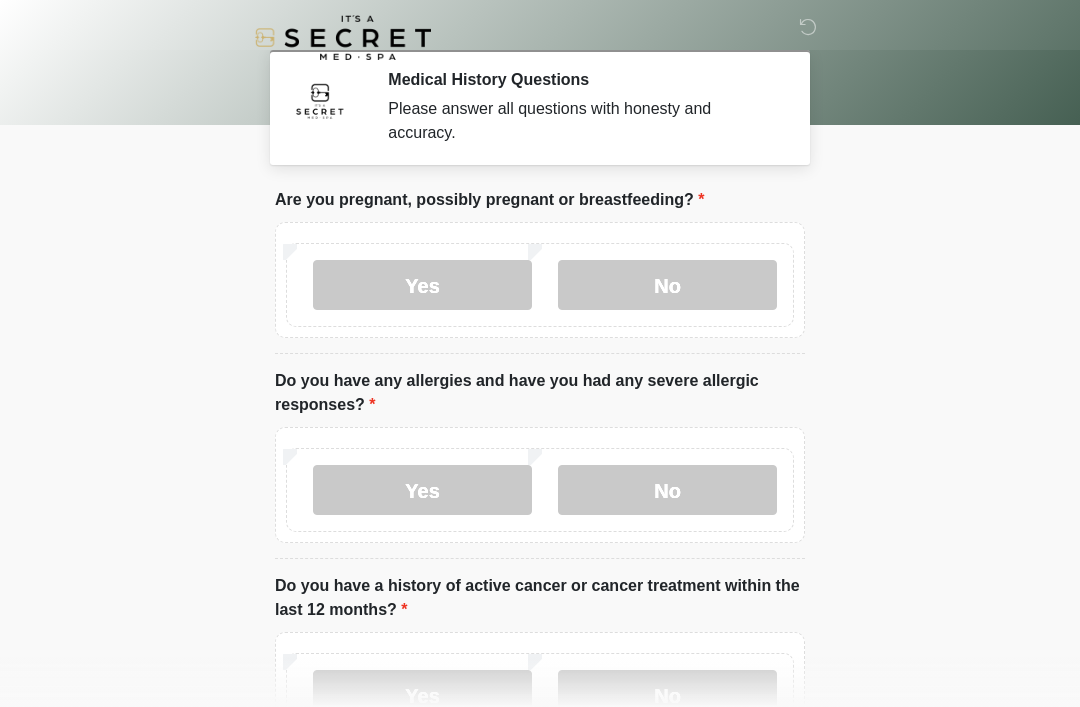 click on "No" at bounding box center (667, 285) 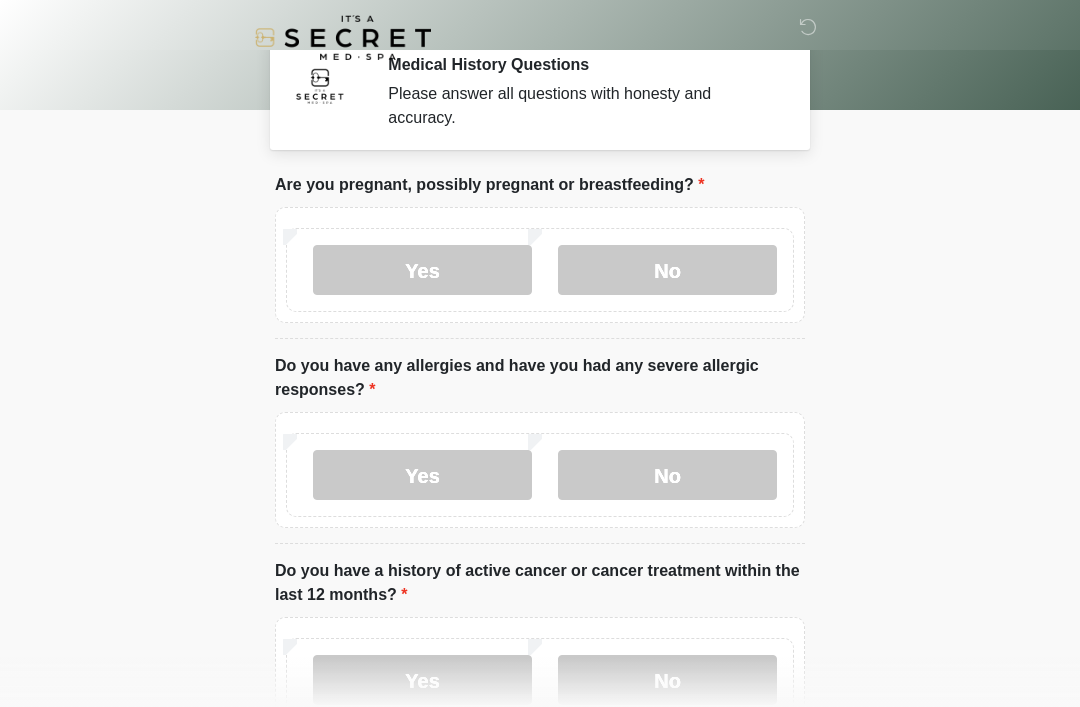 scroll, scrollTop: 14, scrollLeft: 0, axis: vertical 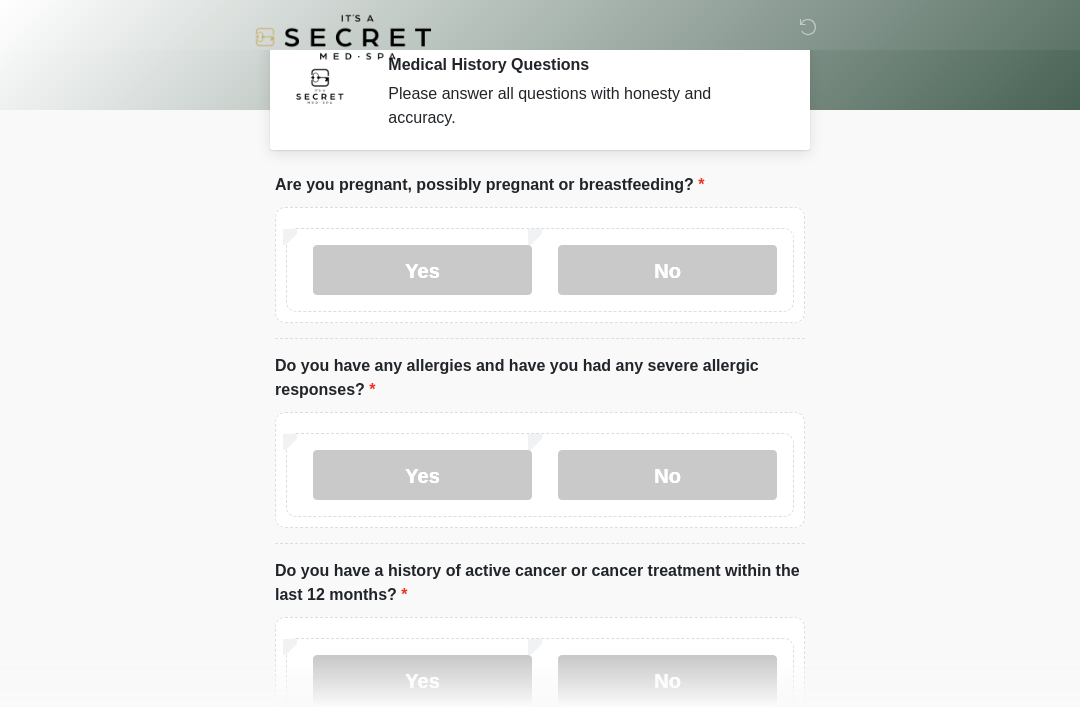 click on "No" at bounding box center (667, 271) 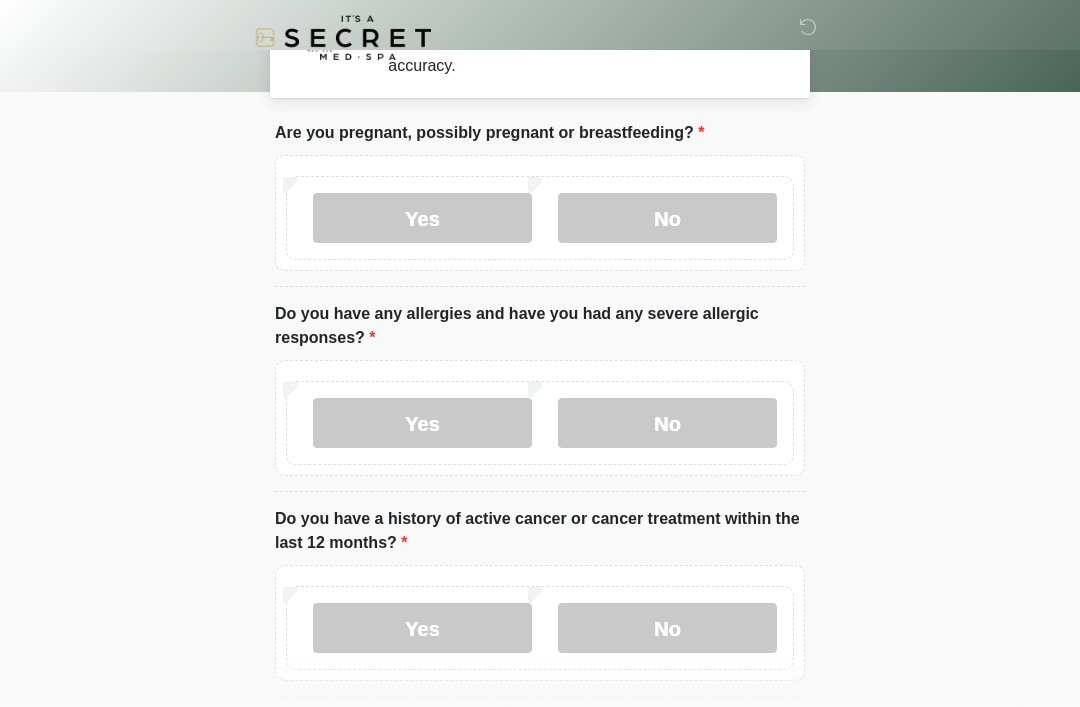 scroll, scrollTop: 69, scrollLeft: 0, axis: vertical 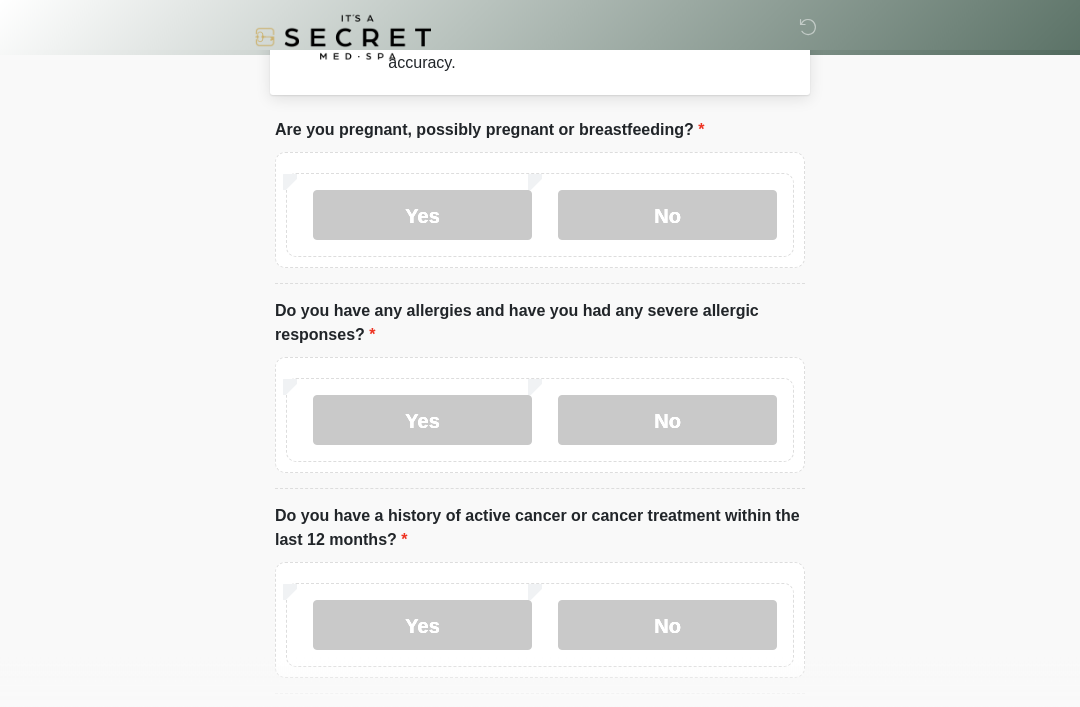 click on "No" at bounding box center (667, 421) 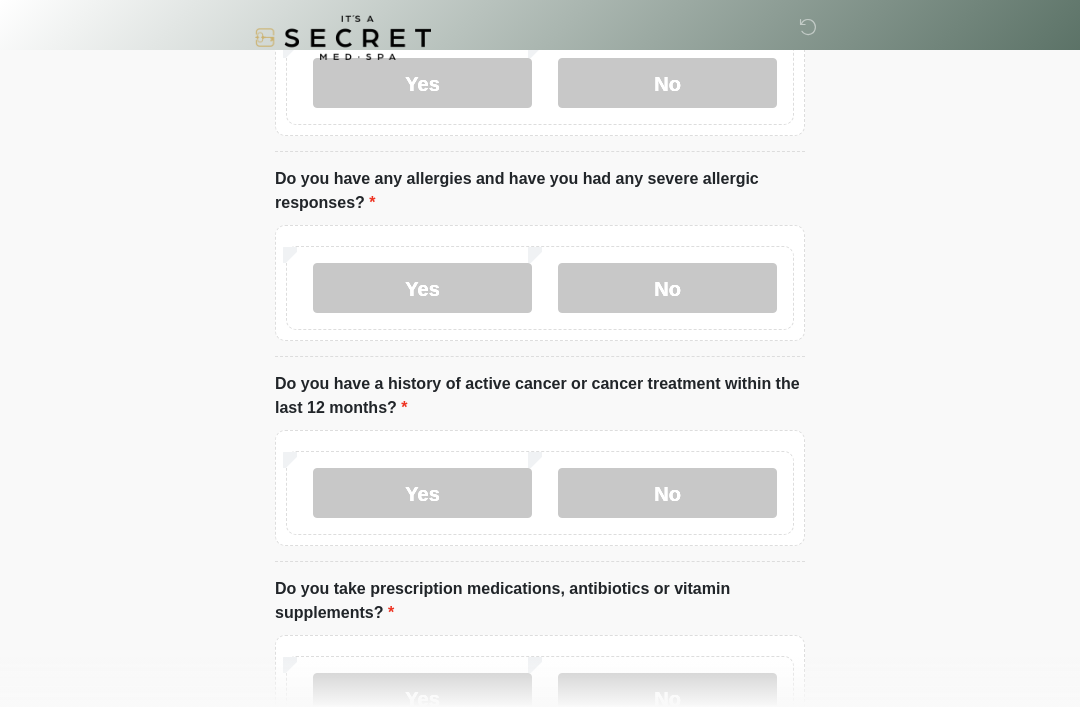 scroll, scrollTop: 206, scrollLeft: 0, axis: vertical 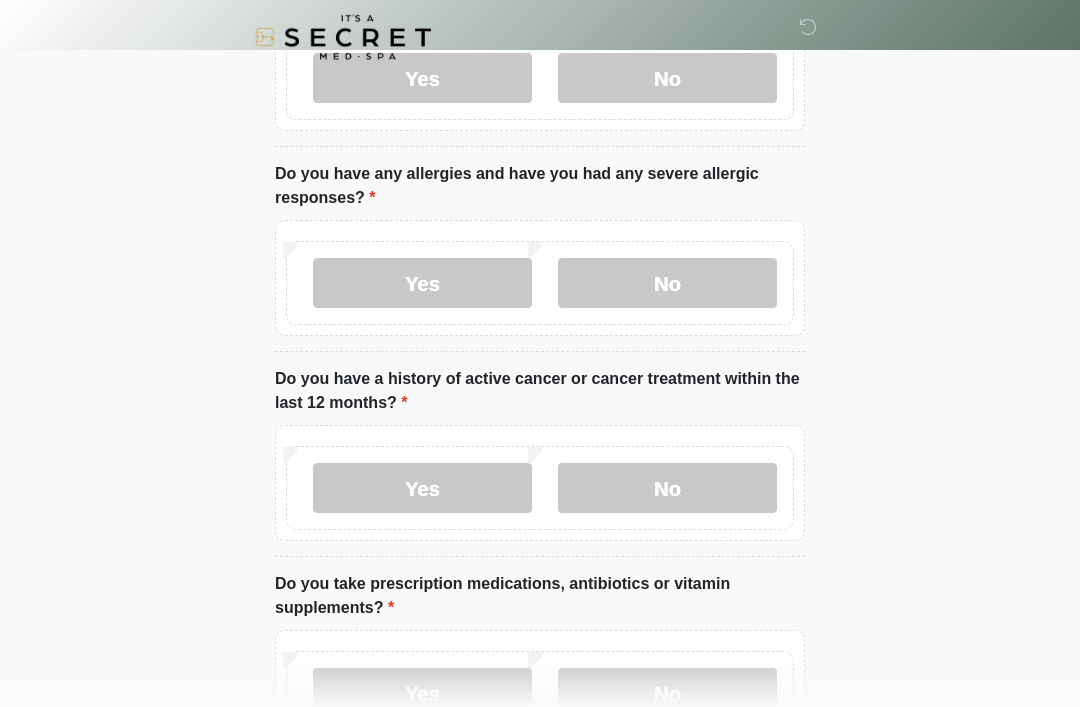 click on "No" at bounding box center [667, 489] 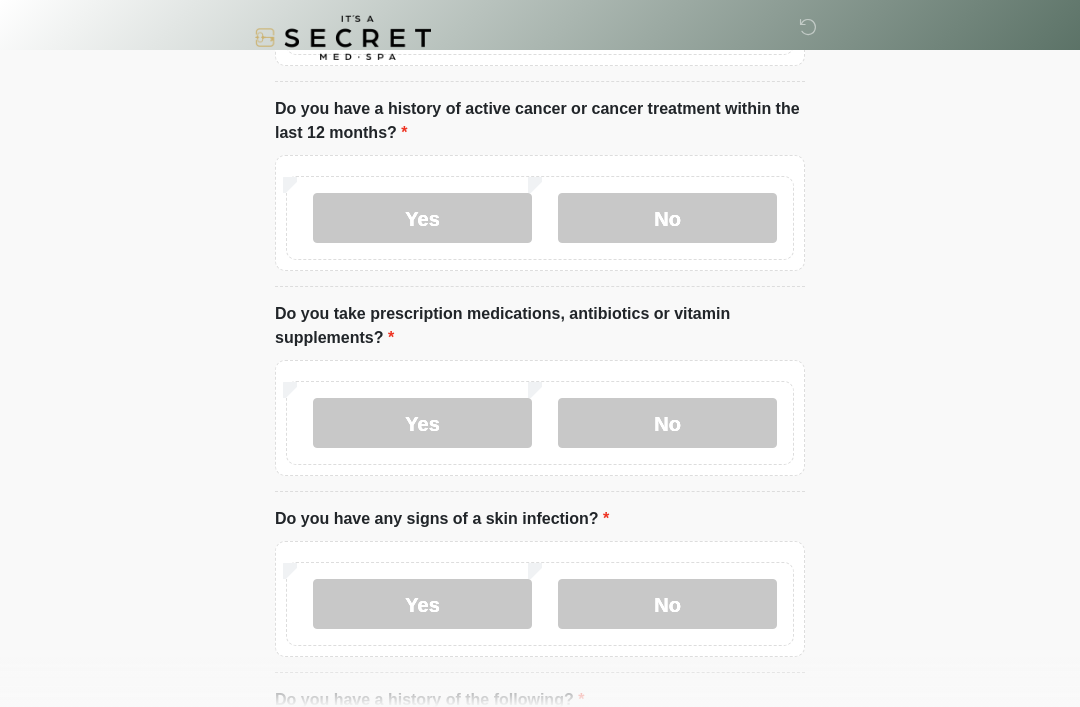 scroll, scrollTop: 480, scrollLeft: 0, axis: vertical 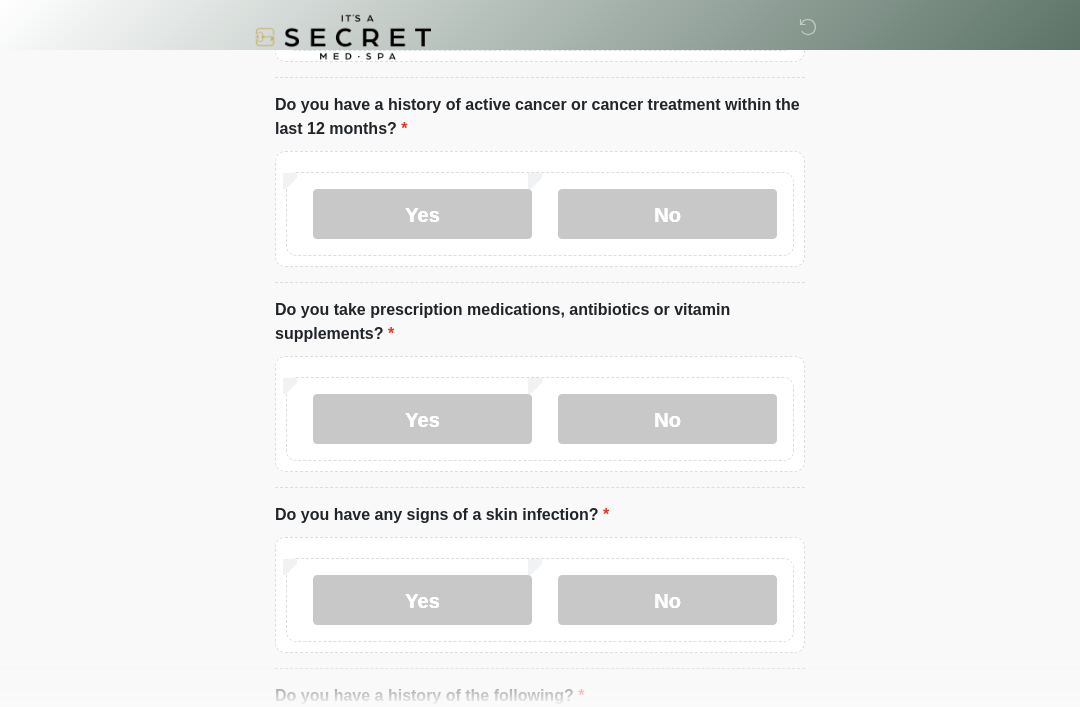 click on "Yes" at bounding box center (422, 420) 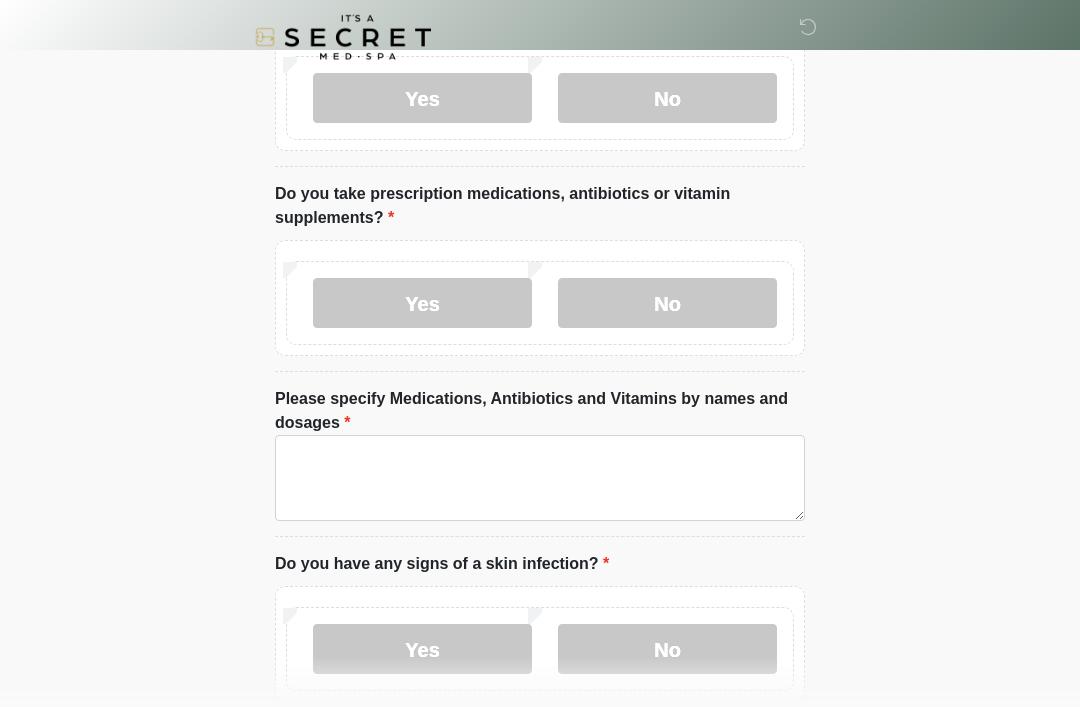 scroll, scrollTop: 599, scrollLeft: 0, axis: vertical 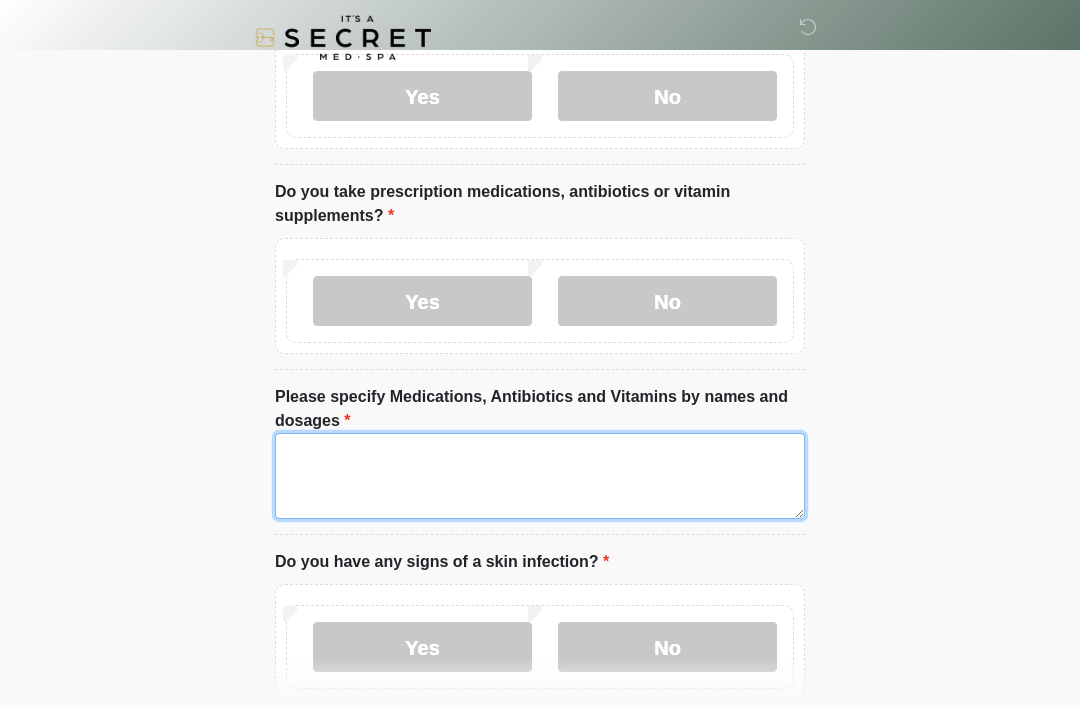 click on "Please specify Medications, Antibiotics and Vitamins by names and dosages" at bounding box center (540, 476) 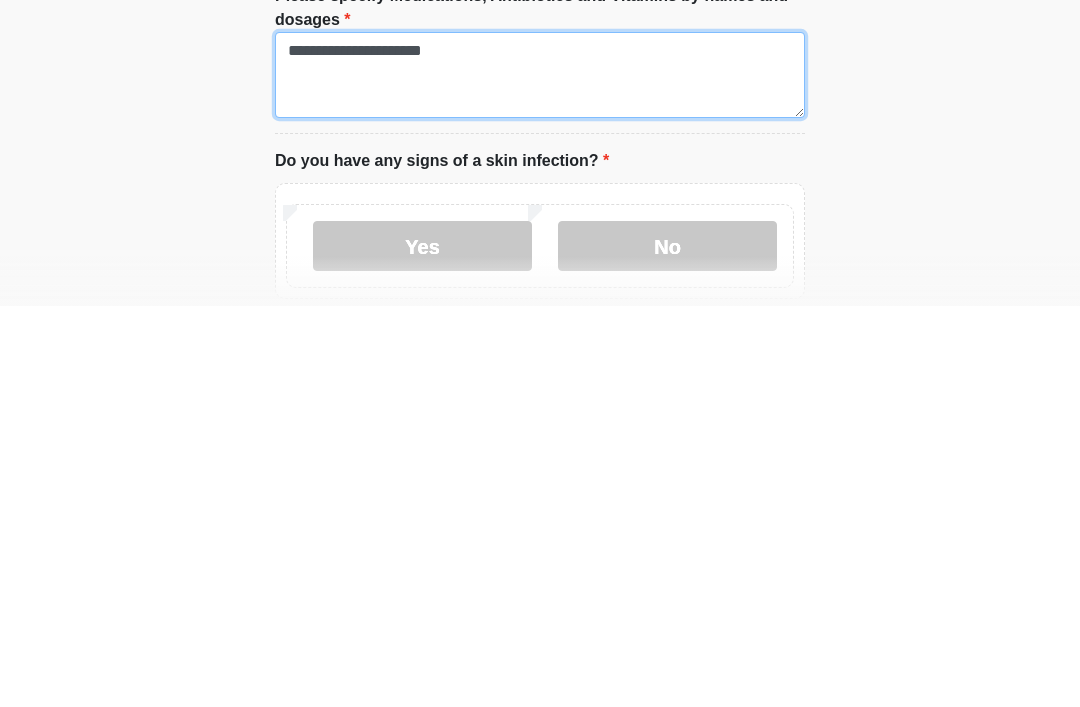 scroll, scrollTop: 600, scrollLeft: 0, axis: vertical 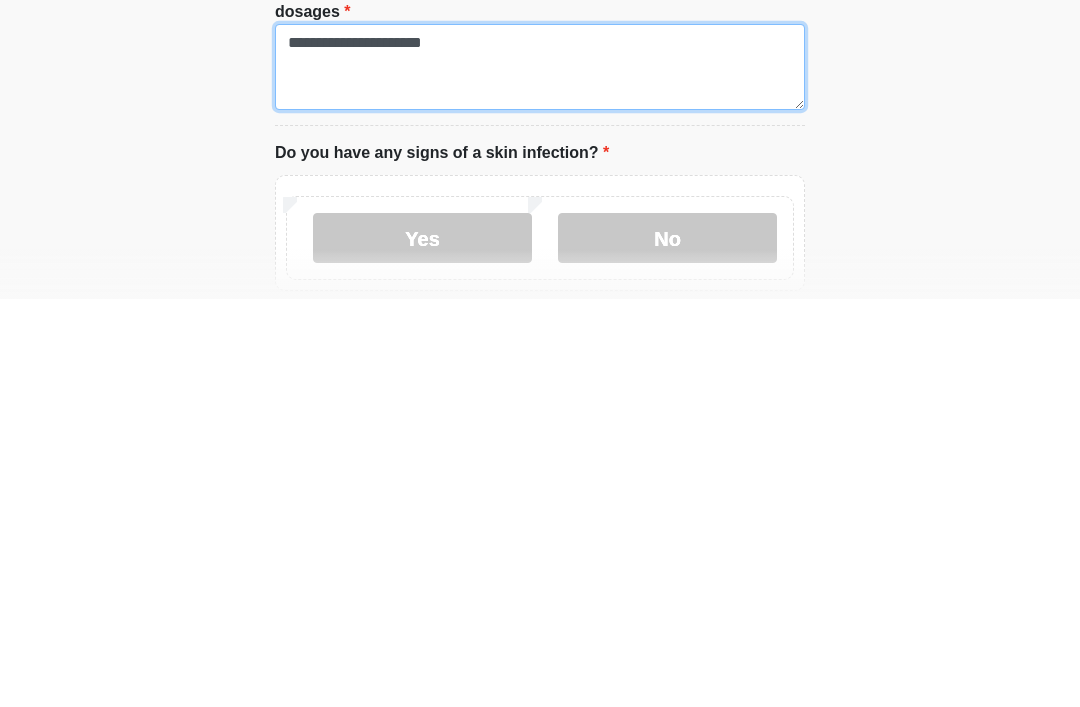 type on "**********" 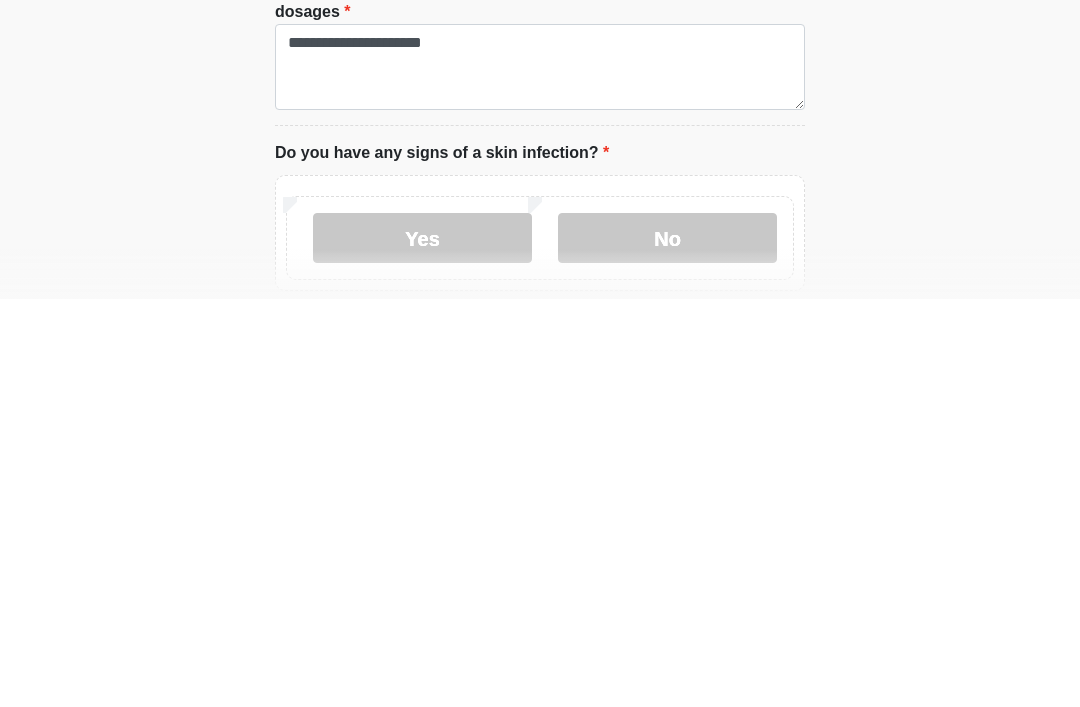 click on "No" at bounding box center (667, 646) 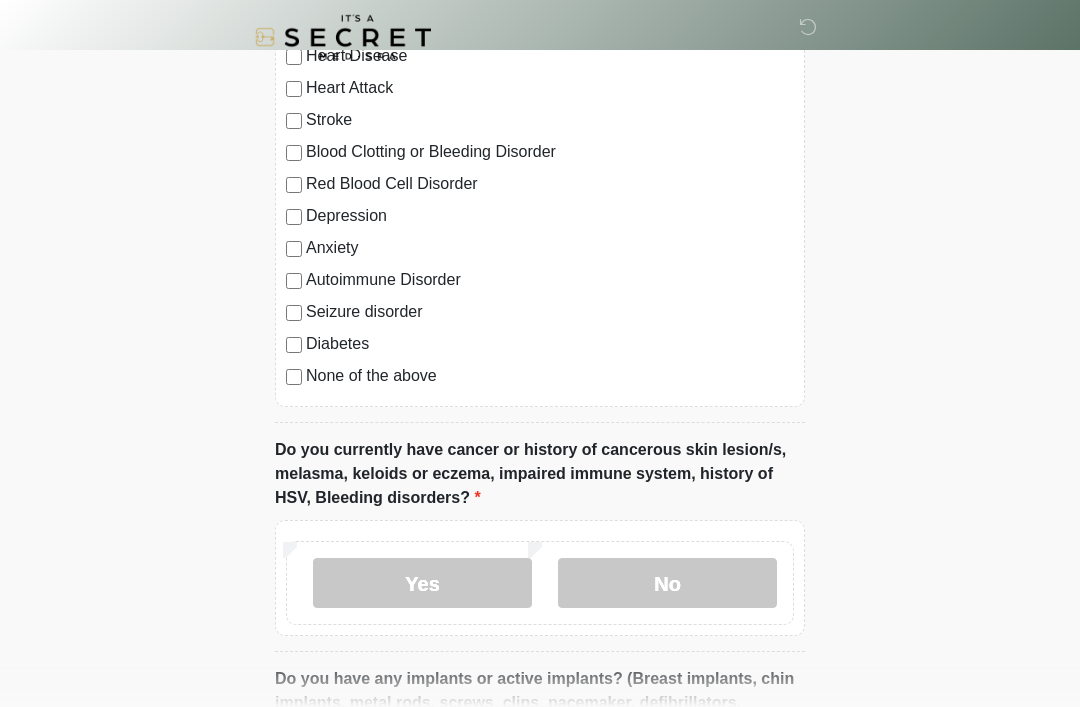 scroll, scrollTop: 1388, scrollLeft: 0, axis: vertical 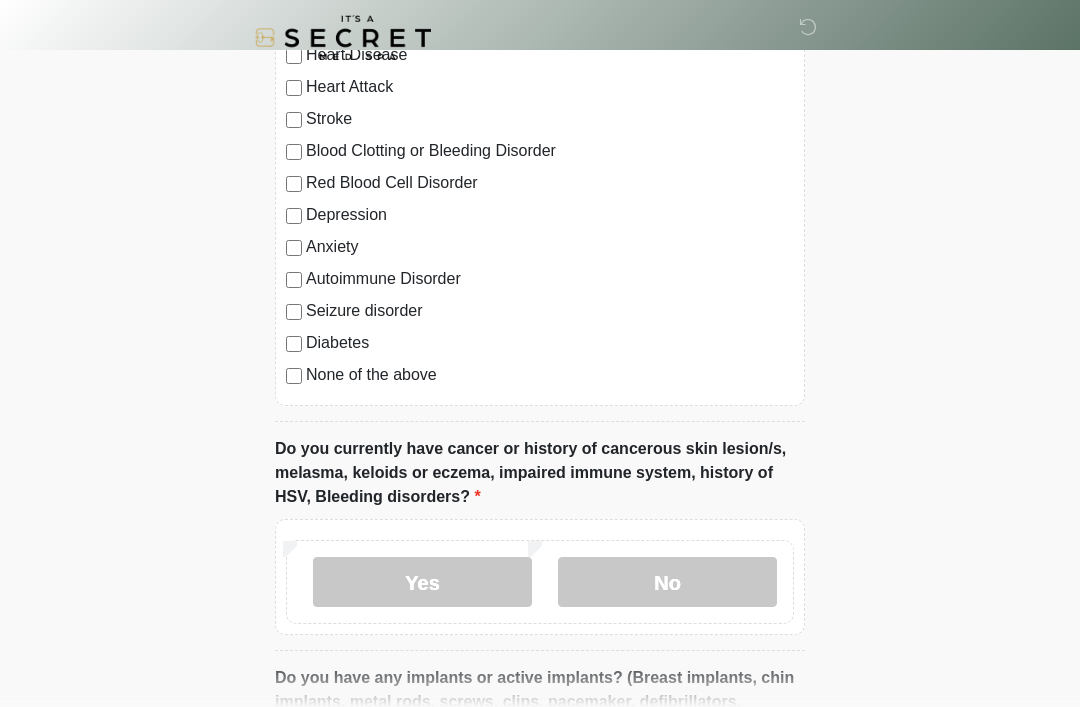 click on "No" at bounding box center [667, 582] 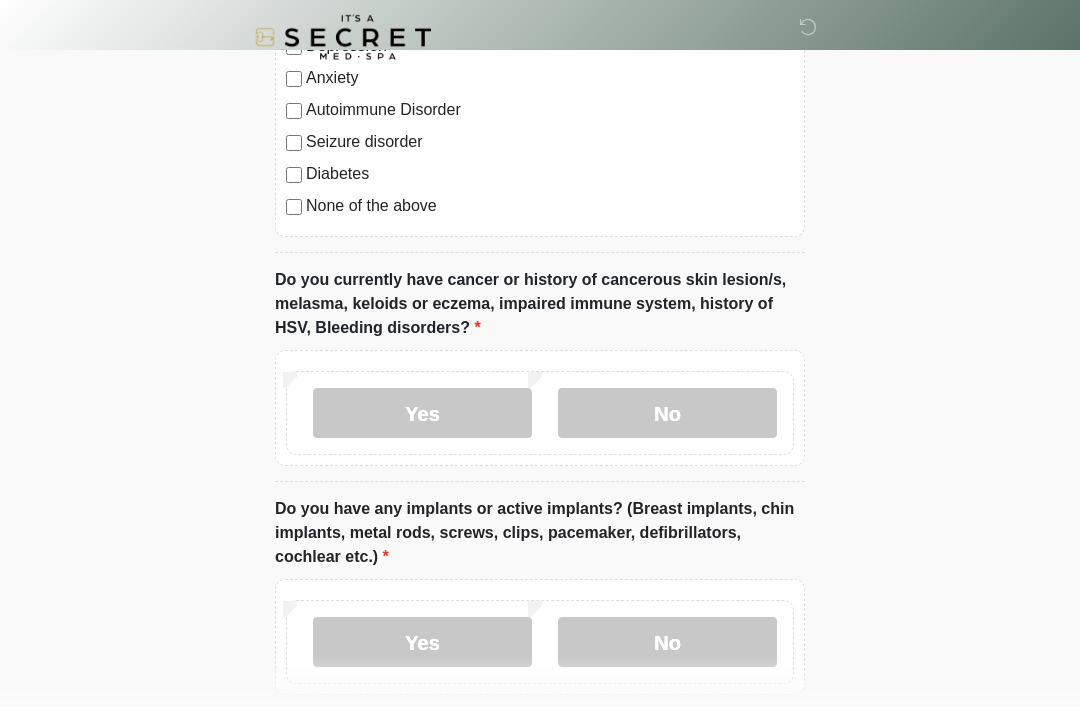 scroll, scrollTop: 1556, scrollLeft: 0, axis: vertical 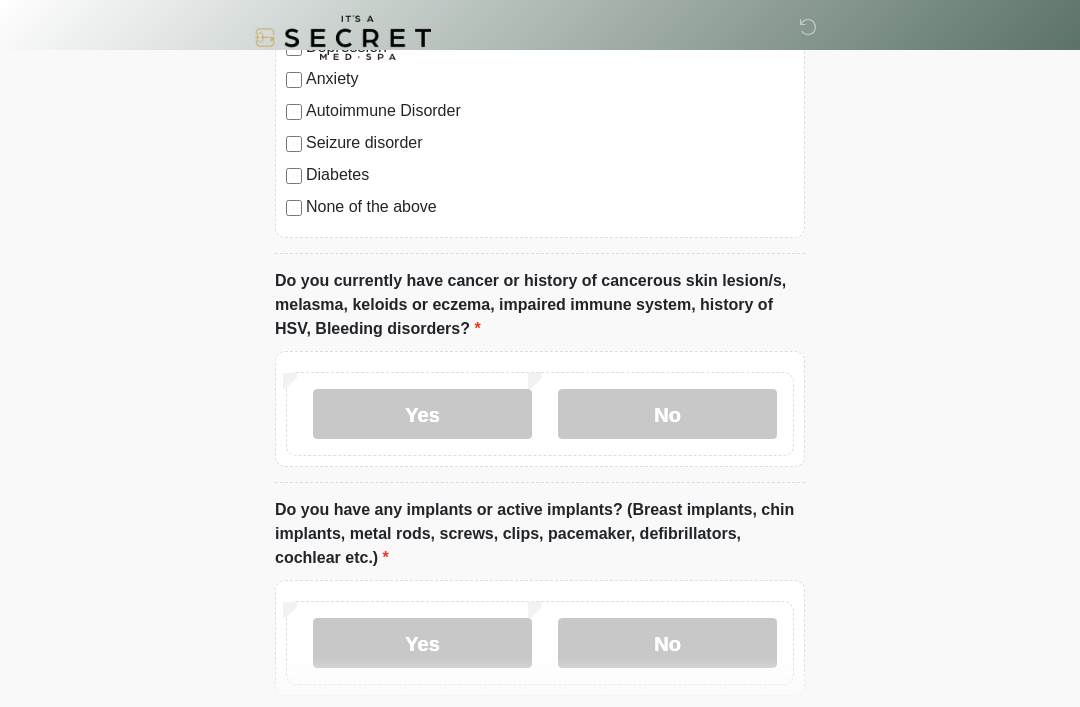 click on "Yes" at bounding box center (422, 414) 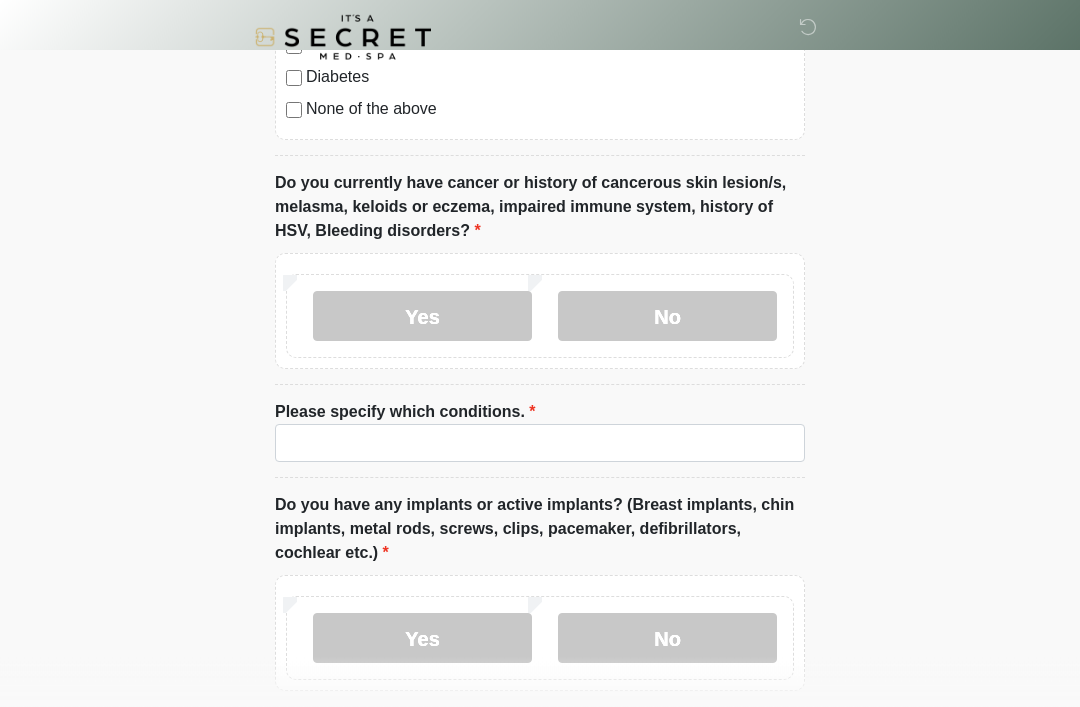 scroll, scrollTop: 1654, scrollLeft: 0, axis: vertical 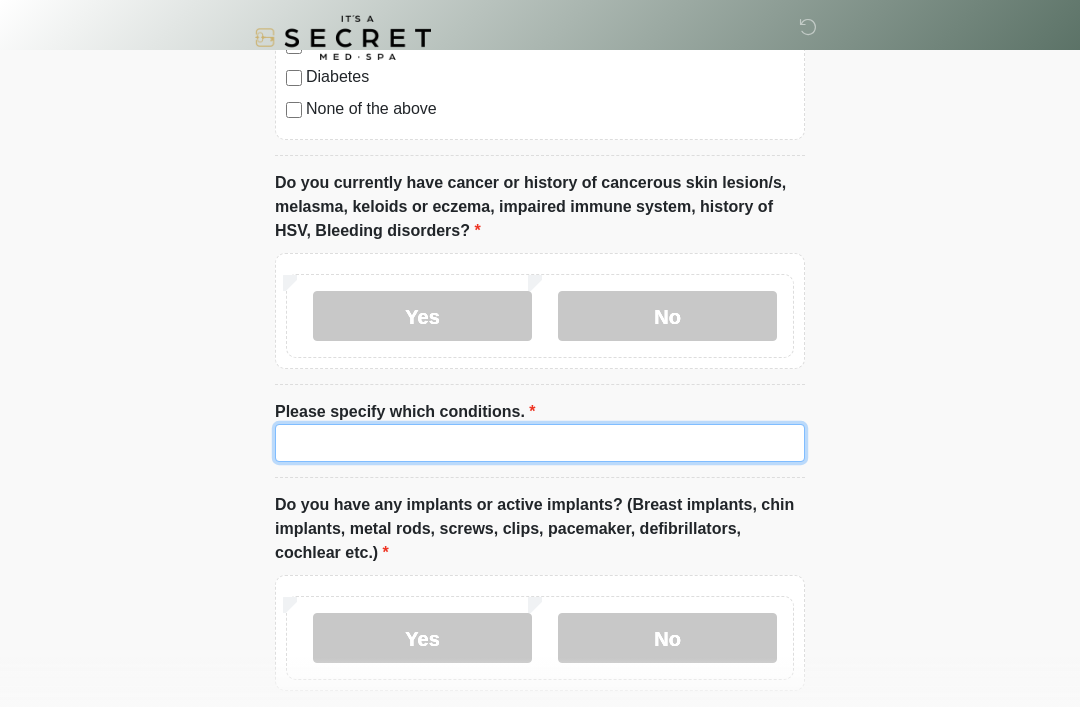 click on "Please specify which conditions." at bounding box center [540, 443] 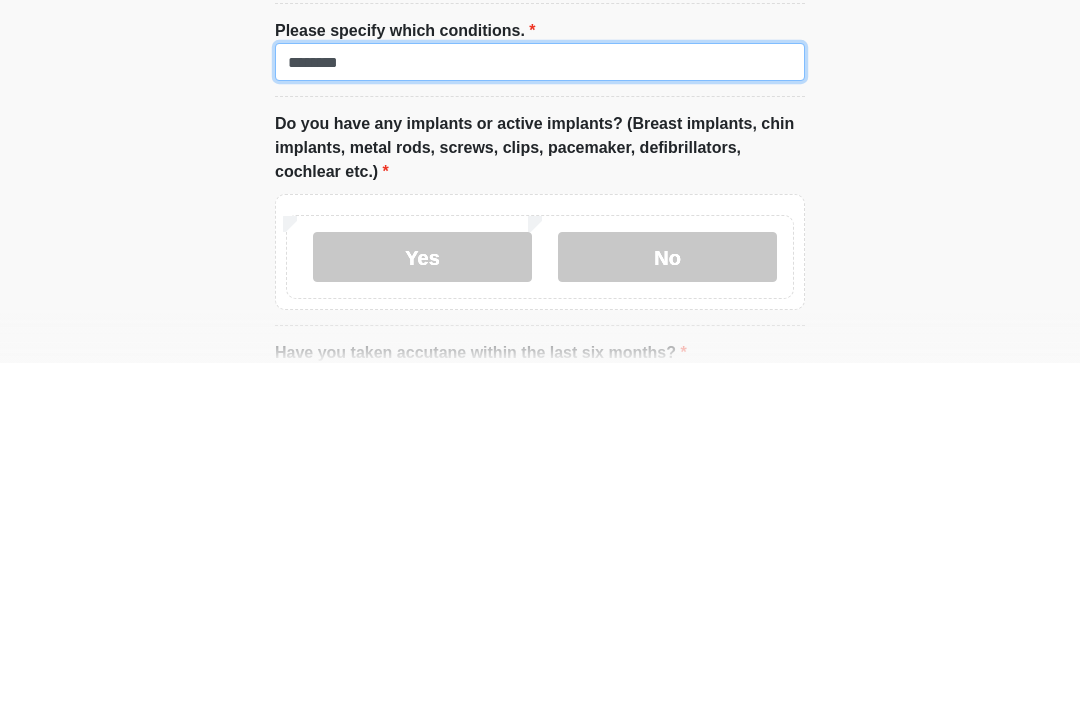 scroll, scrollTop: 1697, scrollLeft: 0, axis: vertical 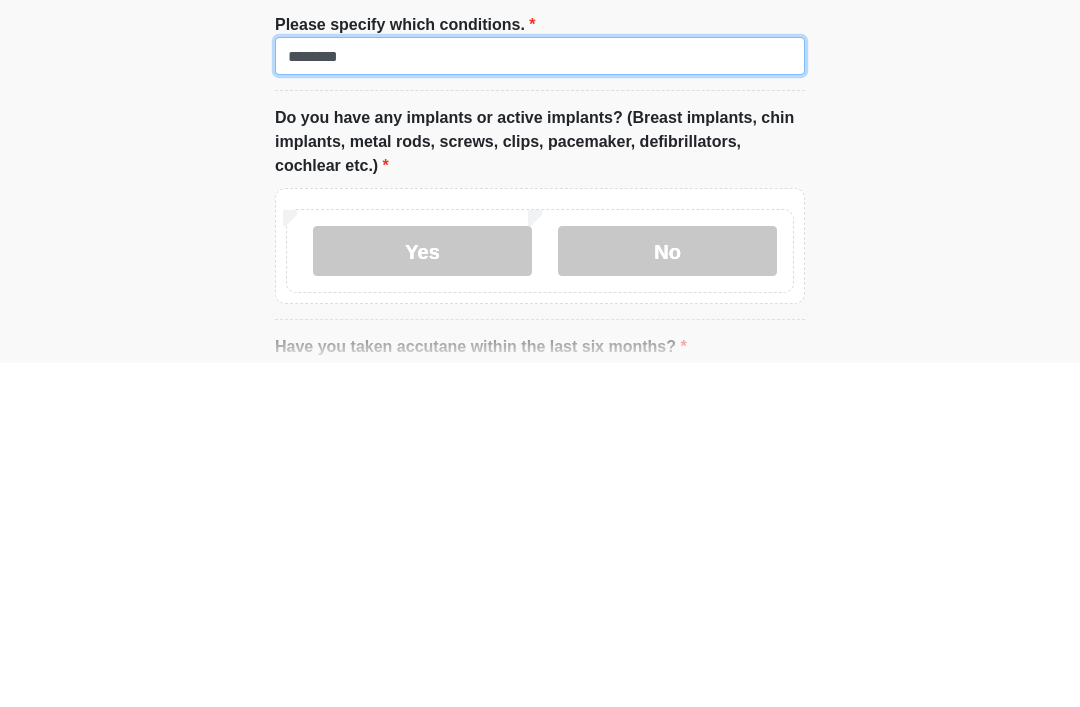 type on "********" 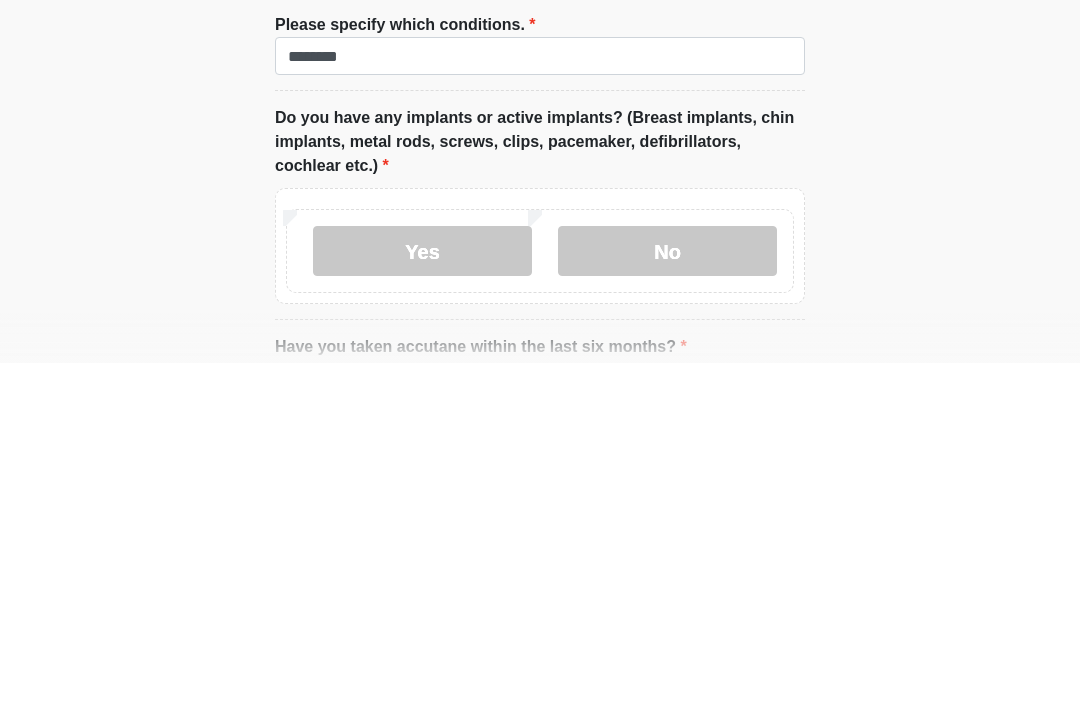 click on "No" at bounding box center [667, 595] 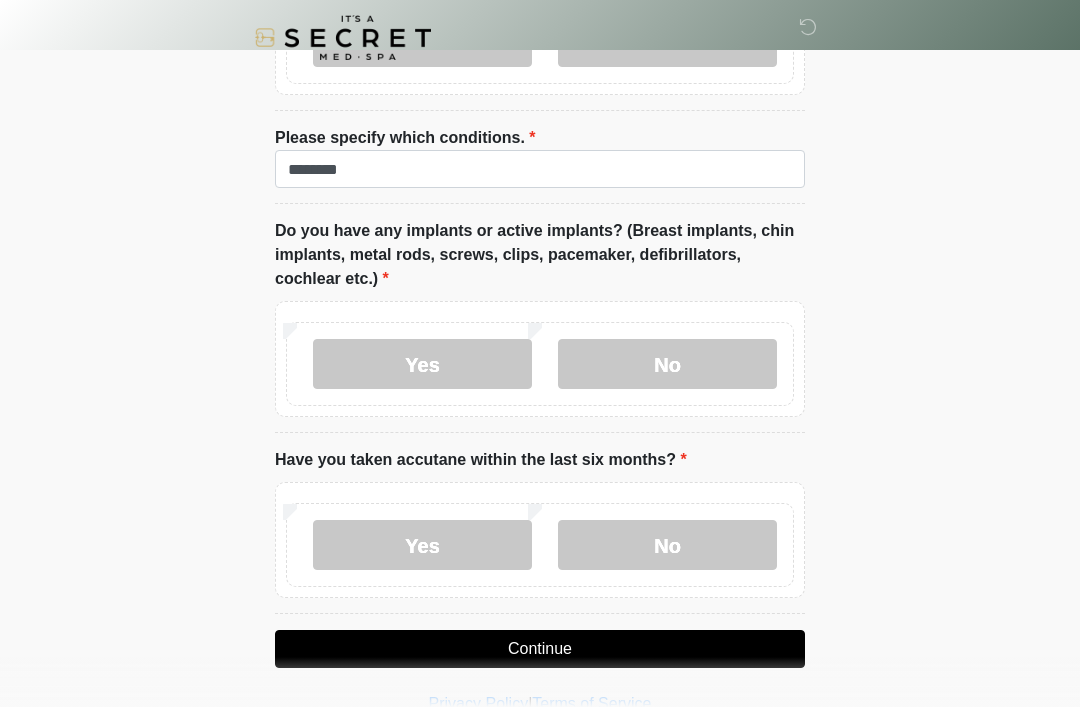 click on "No" at bounding box center [667, 545] 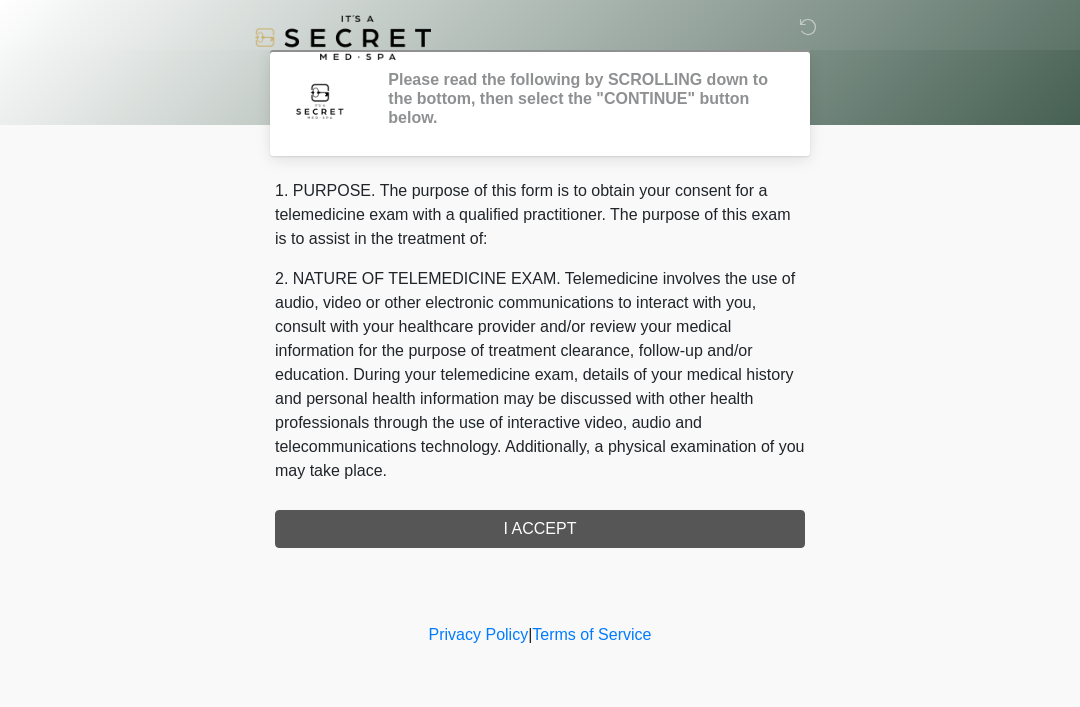 scroll, scrollTop: 0, scrollLeft: 0, axis: both 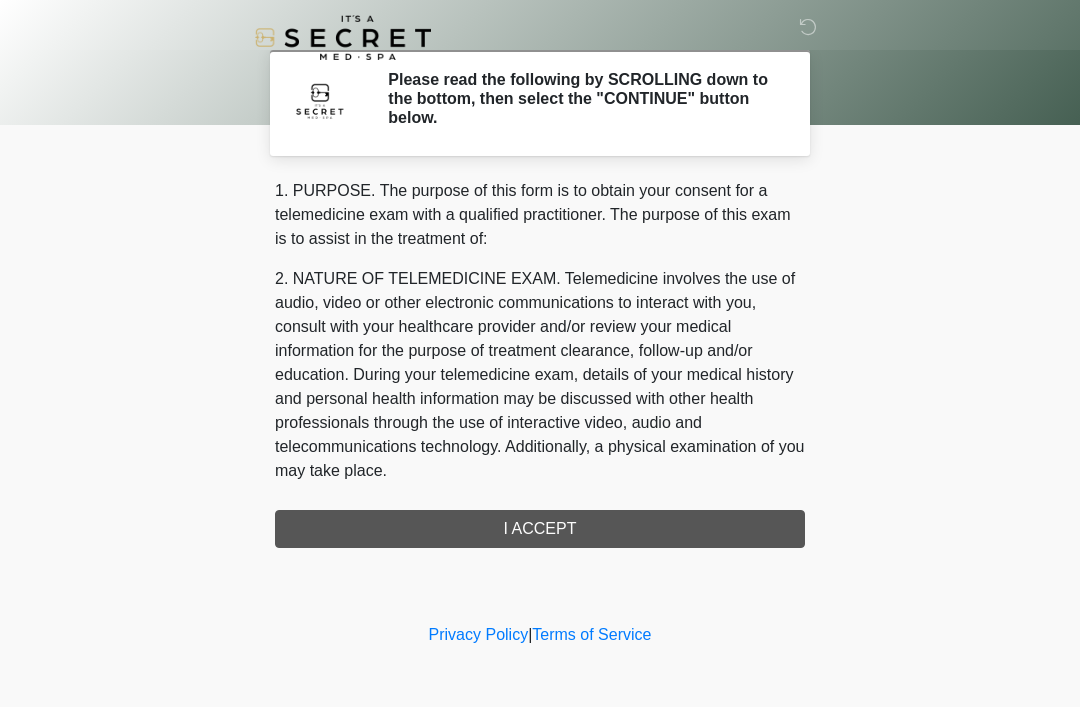 click on "1. PURPOSE. The purpose of this form is to obtain your consent for a telemedicine exam with a qualified practitioner. The purpose of this exam is to assist in the treatment of:  2. NATURE OF TELEMEDICINE EXAM. Telemedicine involves the use of audio, video or other electronic communications to interact with you, consult with your healthcare provider and/or review your medical information for the purpose of treatment clearance, follow-up and/or education. During your telemedicine exam, details of your medical history and personal health information may be discussed with other health professionals through the use of interactive video, audio and telecommunications technology. Additionally, a physical examination of you may take place. 4. HEALTHCARE INSTITUTION. It's A Secret Med Spa has medical and non-medical technical personnel who may participate in the telemedicine exam to aid in the audio/video link with the qualified practitioner.
I ACCEPT" at bounding box center (540, 363) 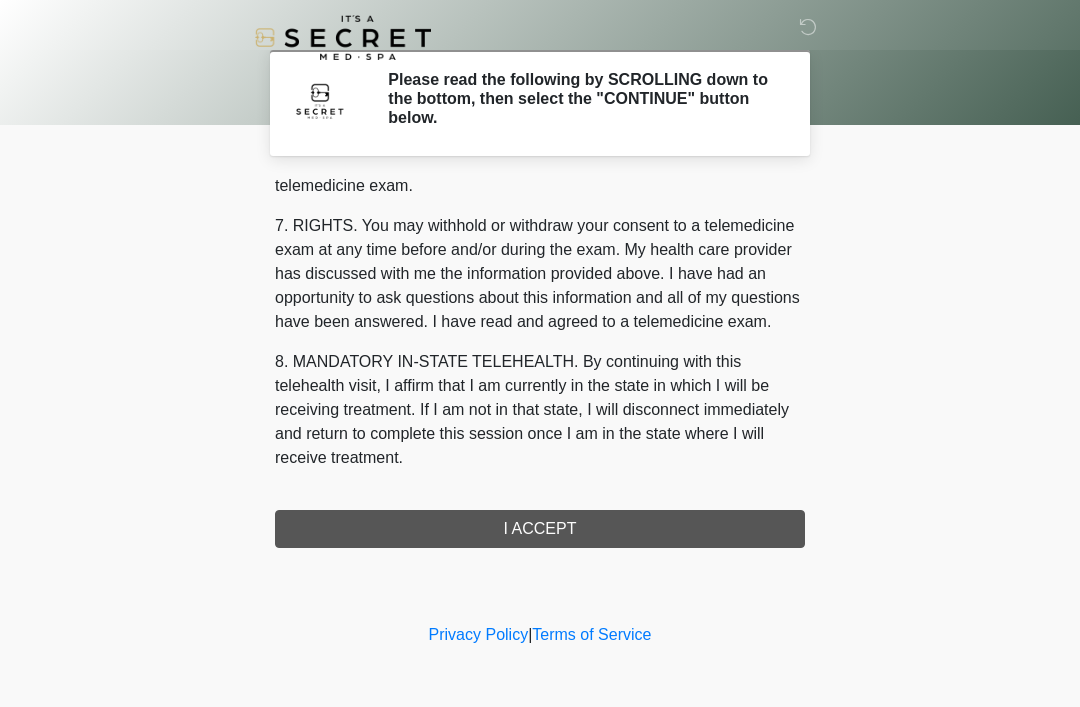 scroll, scrollTop: 853, scrollLeft: 0, axis: vertical 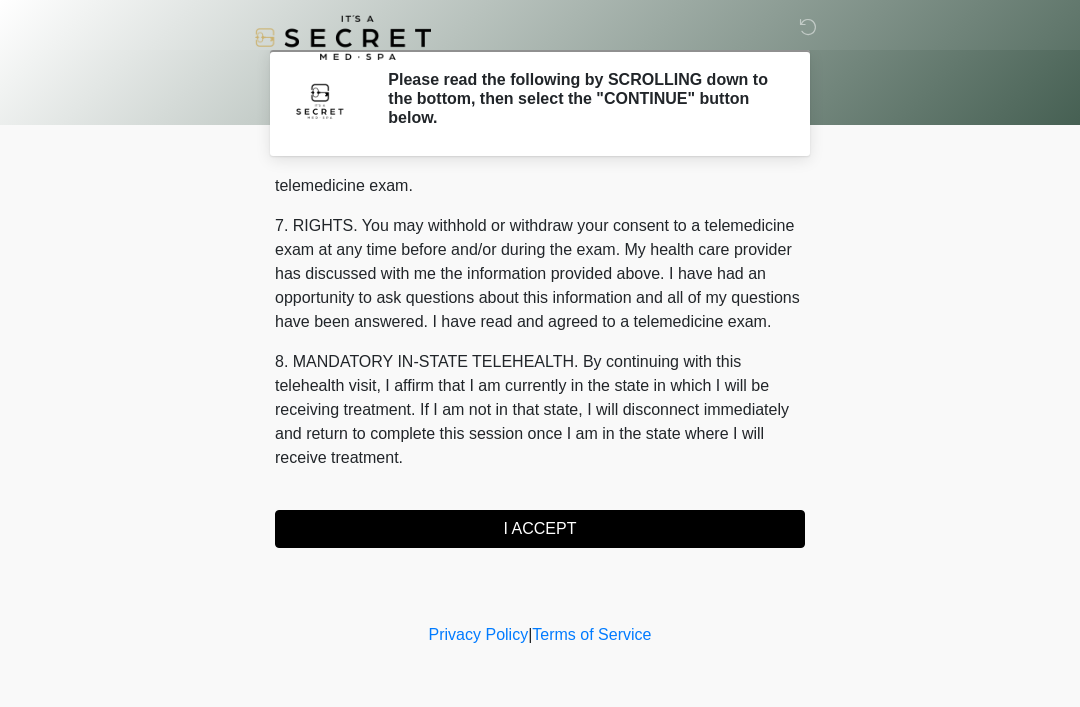 click on "I ACCEPT" at bounding box center [540, 529] 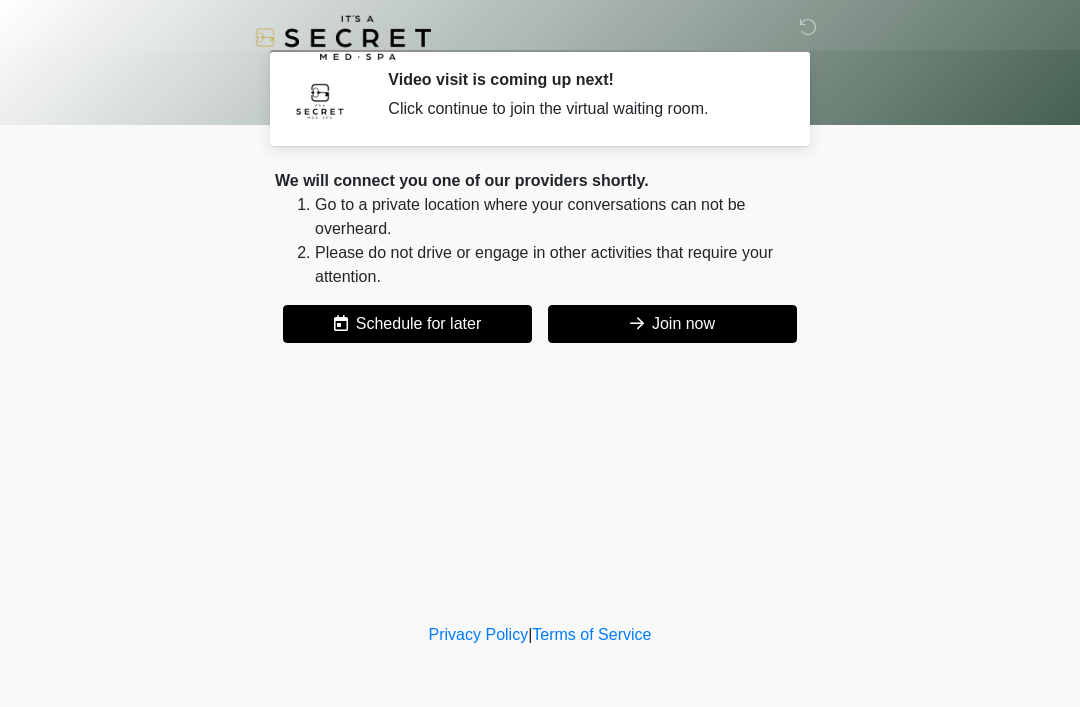 click on "Join now" at bounding box center (672, 324) 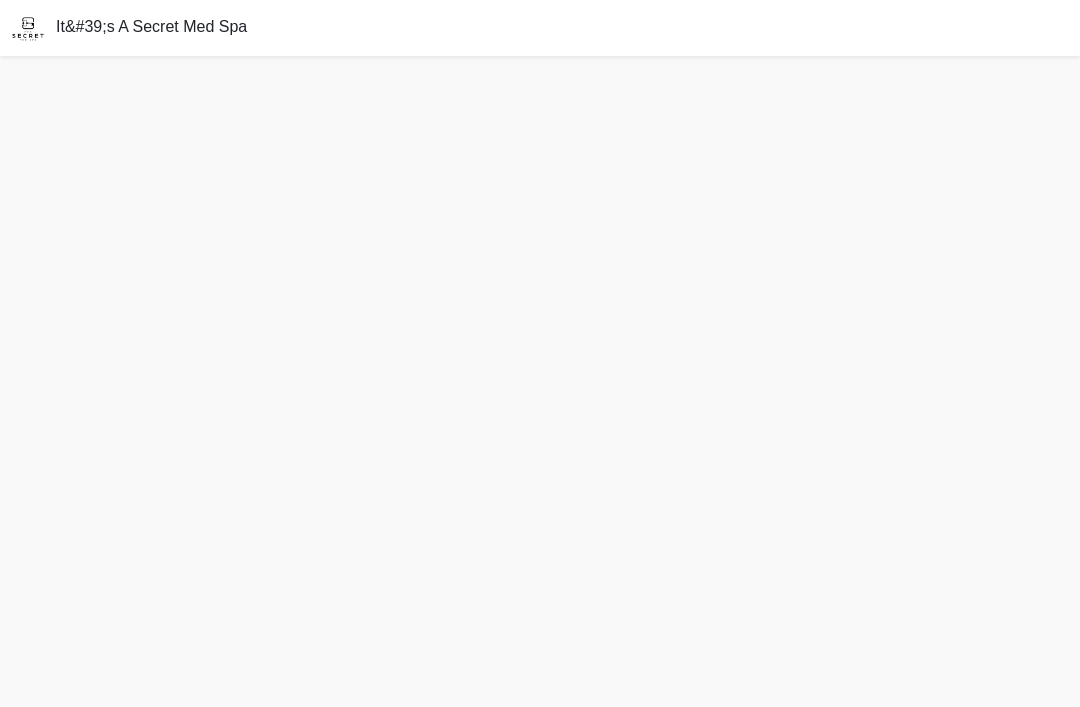 scroll, scrollTop: 0, scrollLeft: 0, axis: both 